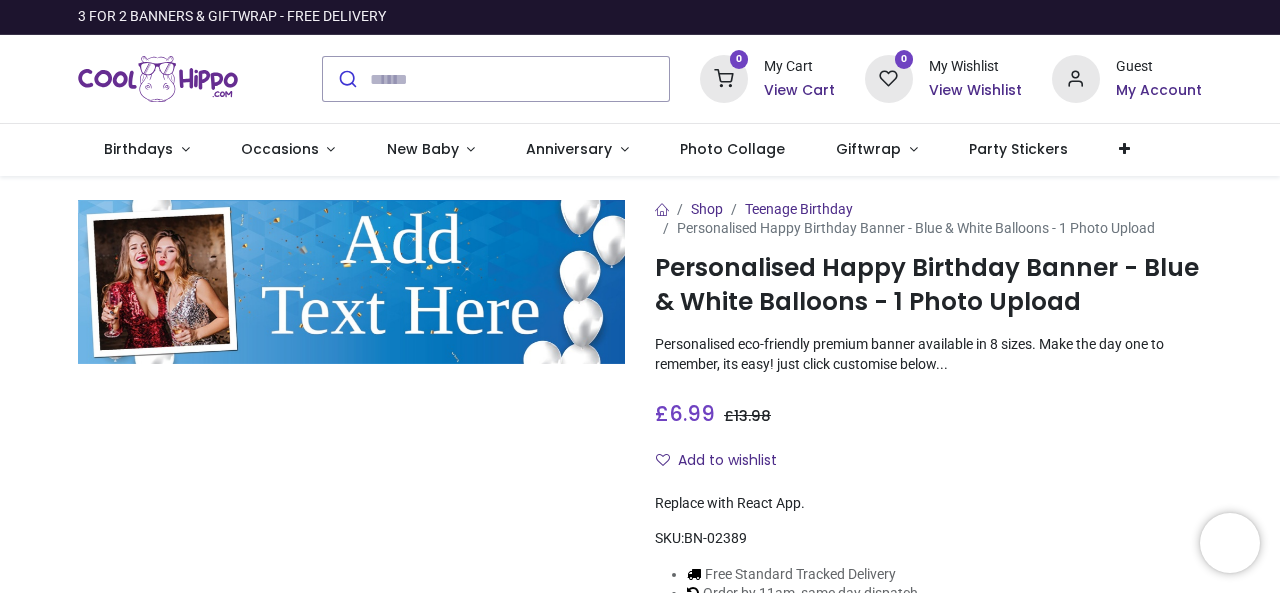 scroll, scrollTop: 0, scrollLeft: 0, axis: both 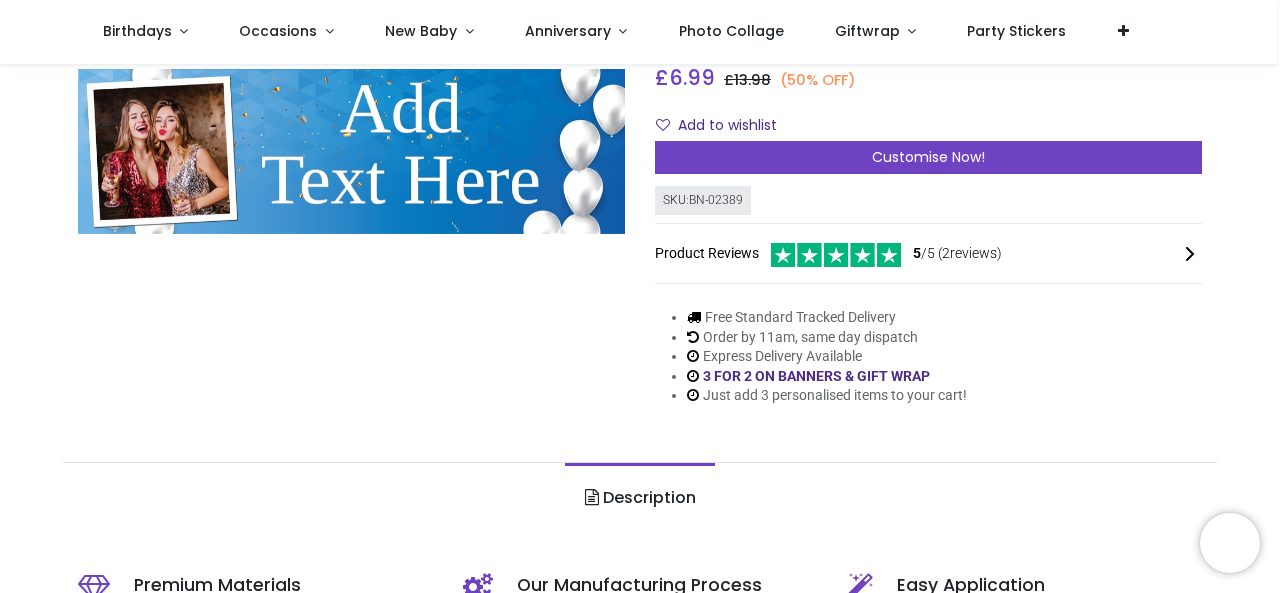 click on "Customise Now!" at bounding box center (928, 158) 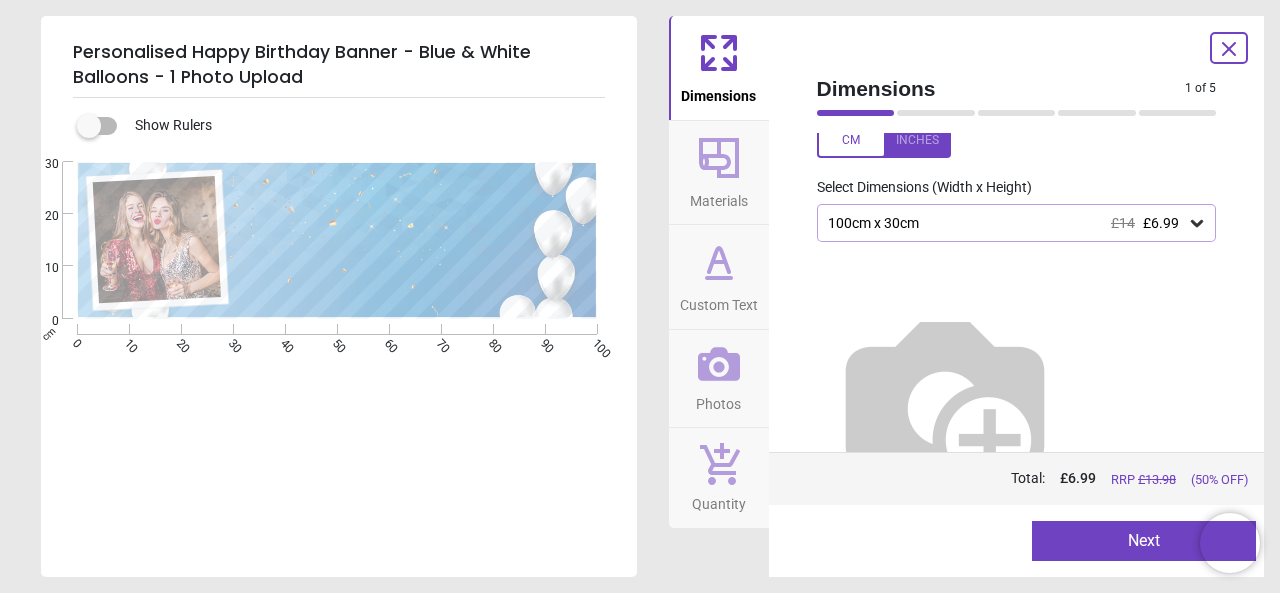 scroll, scrollTop: 0, scrollLeft: 0, axis: both 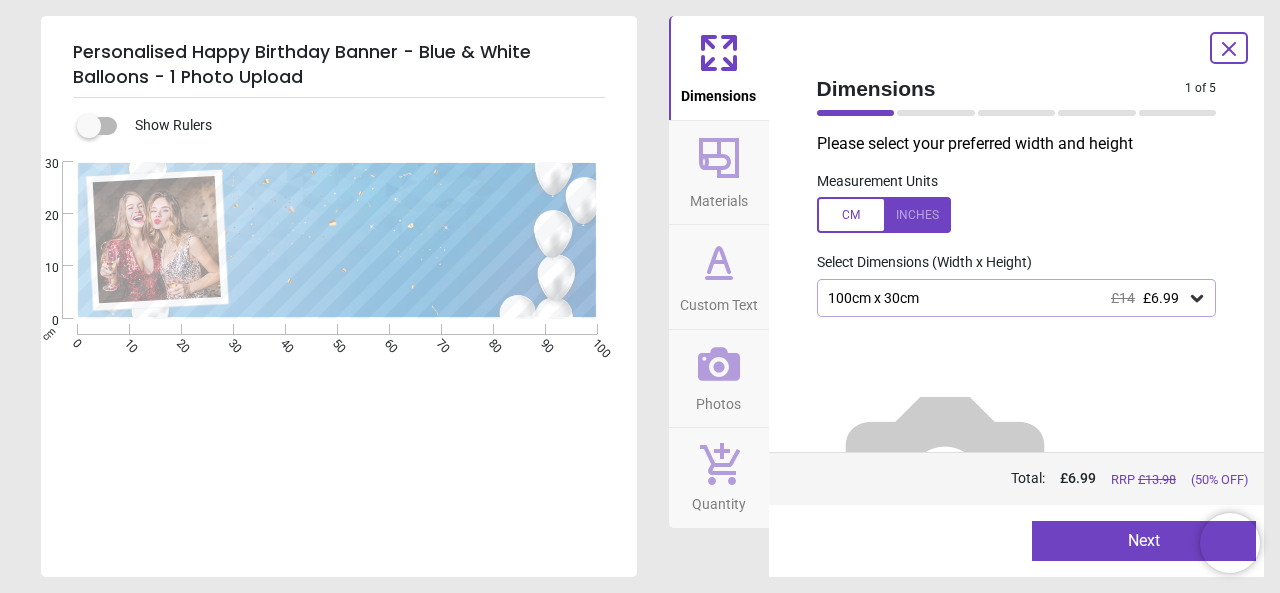 click 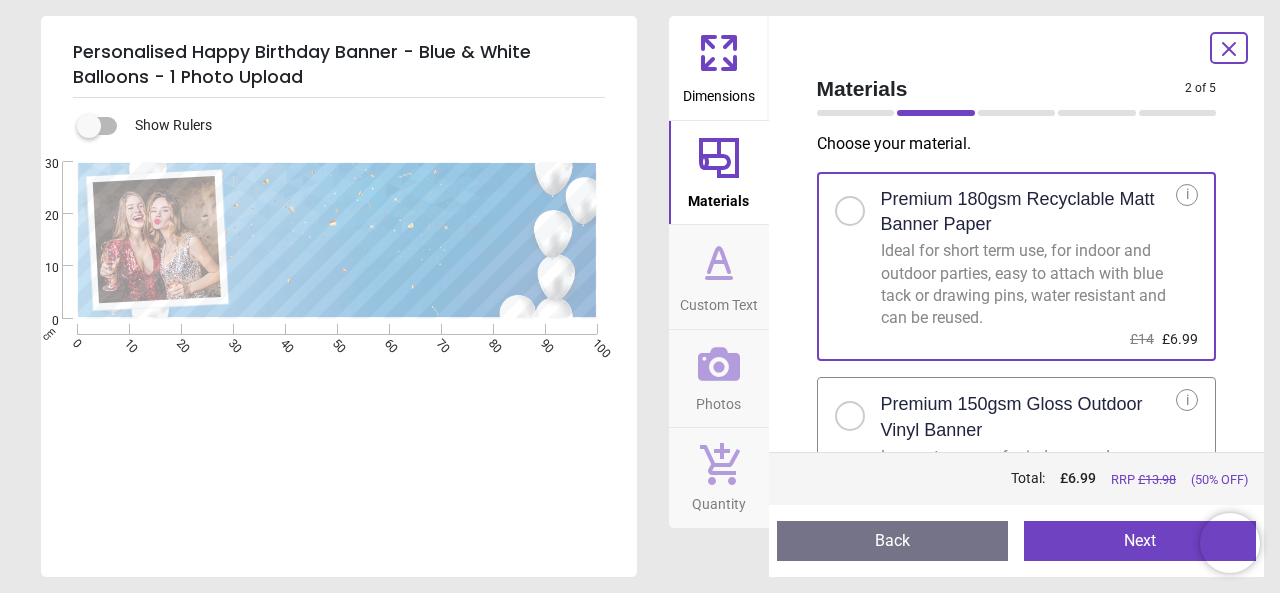 scroll, scrollTop: 112, scrollLeft: 0, axis: vertical 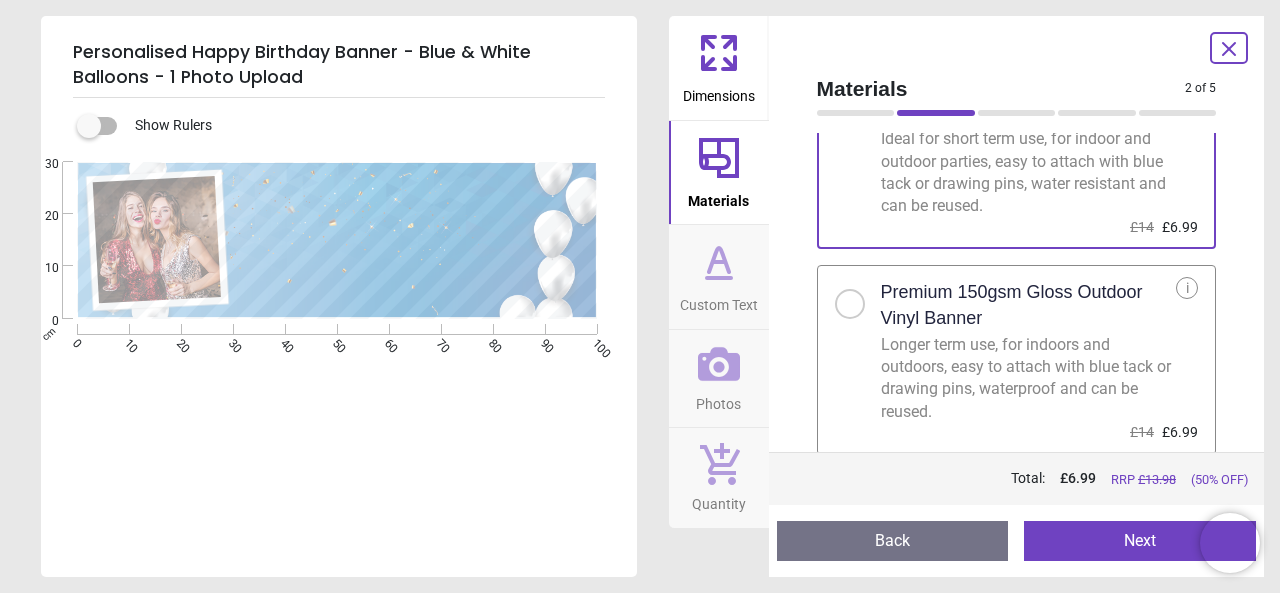 click 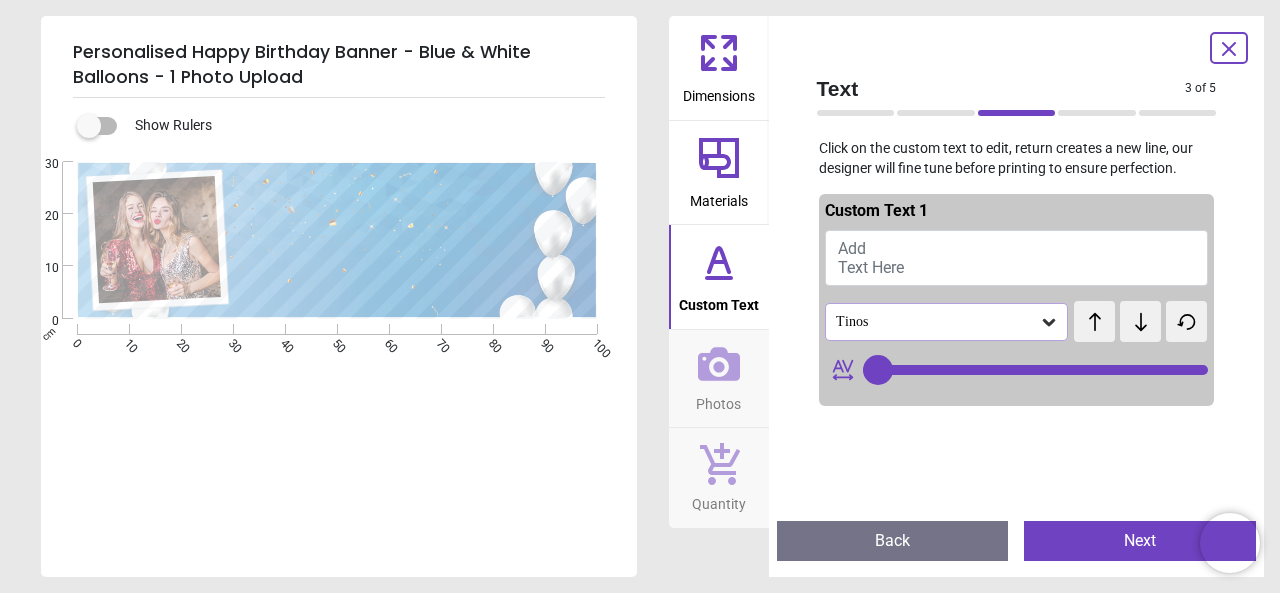 type on "**" 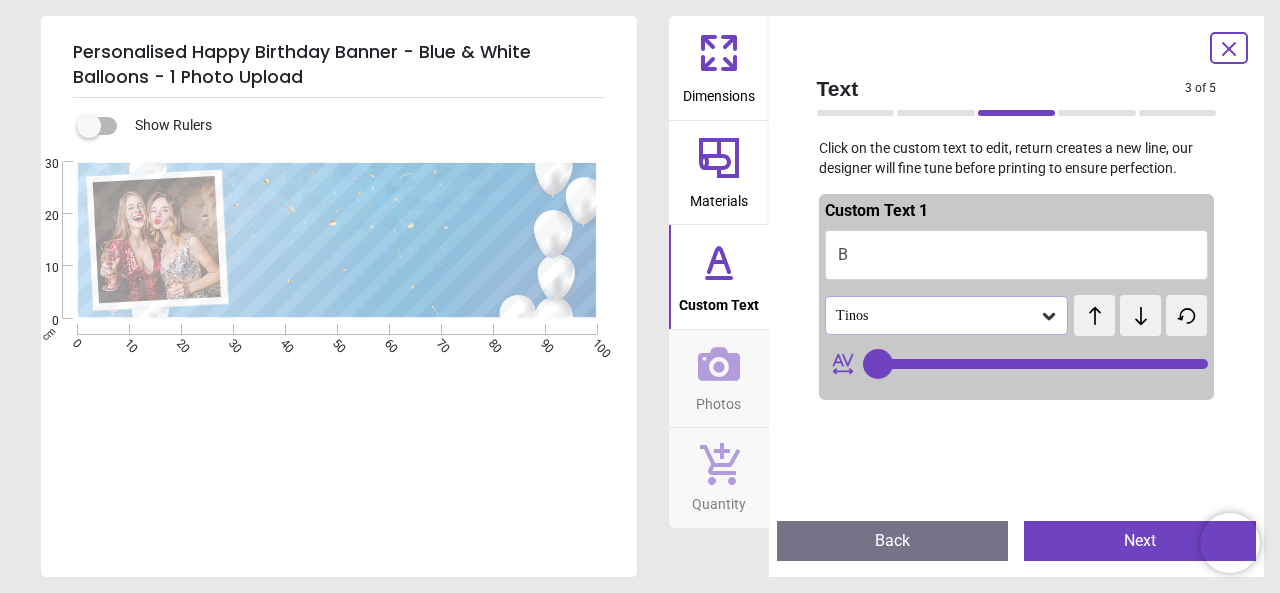 type on "**" 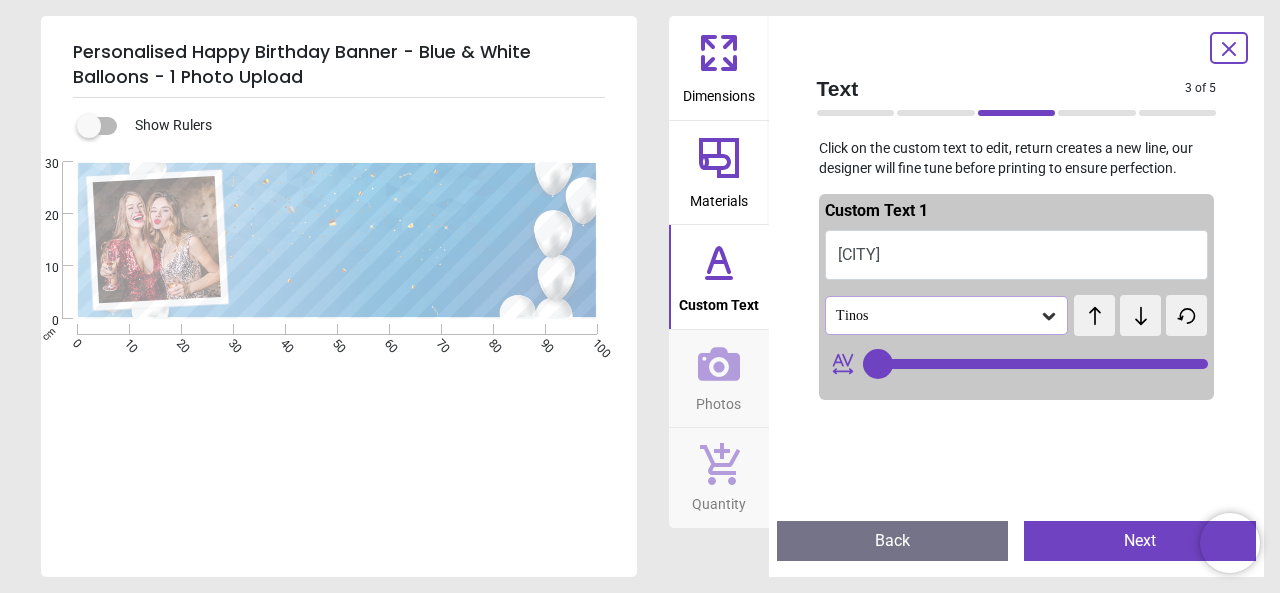 type on "***" 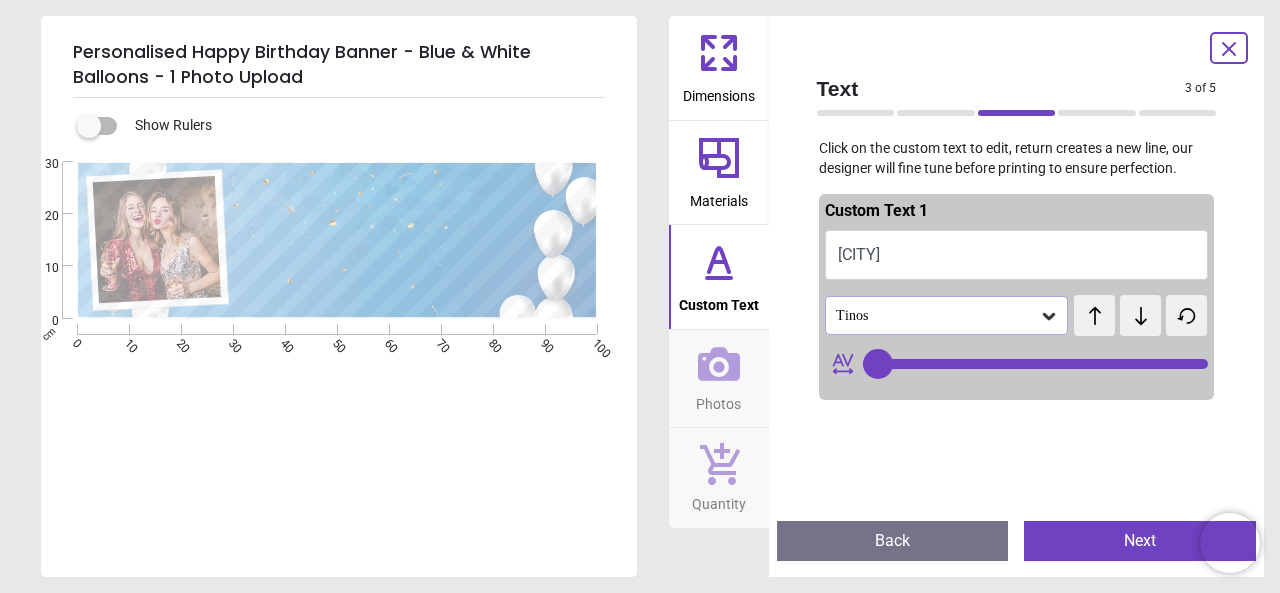 type on "***" 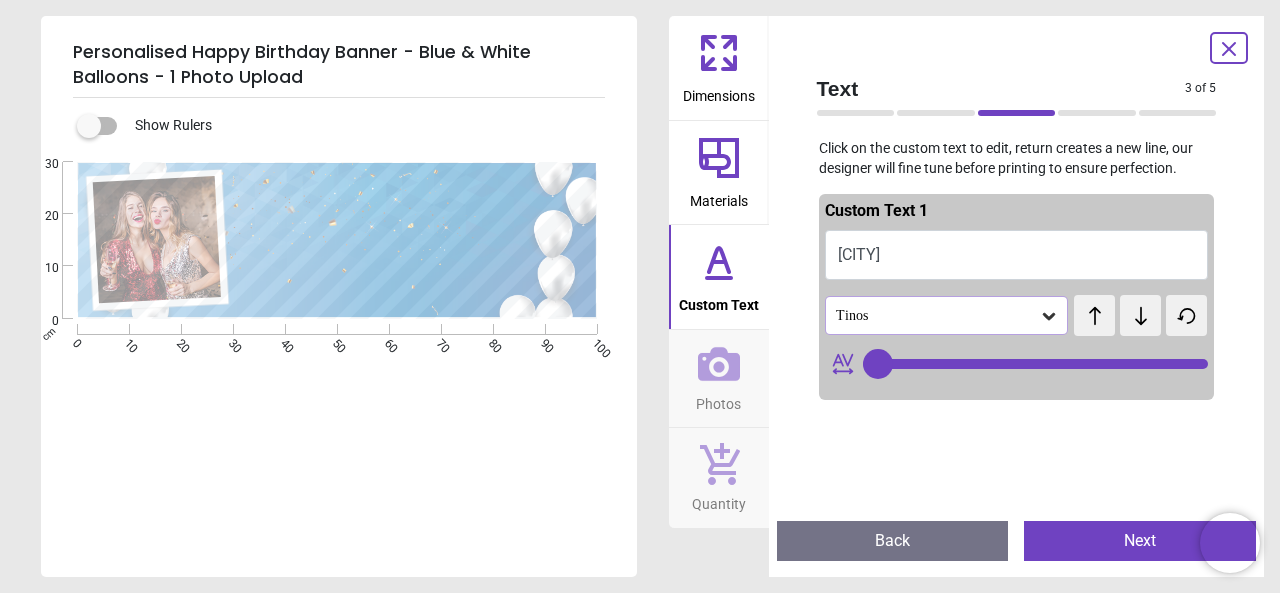 type on "******" 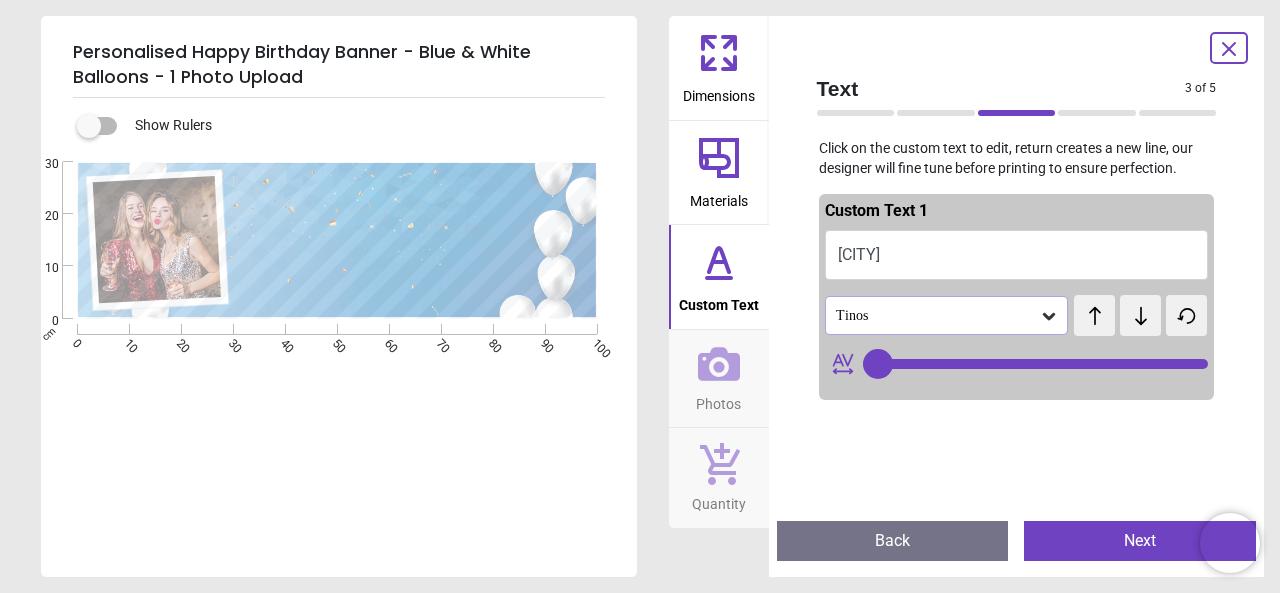 type on "**" 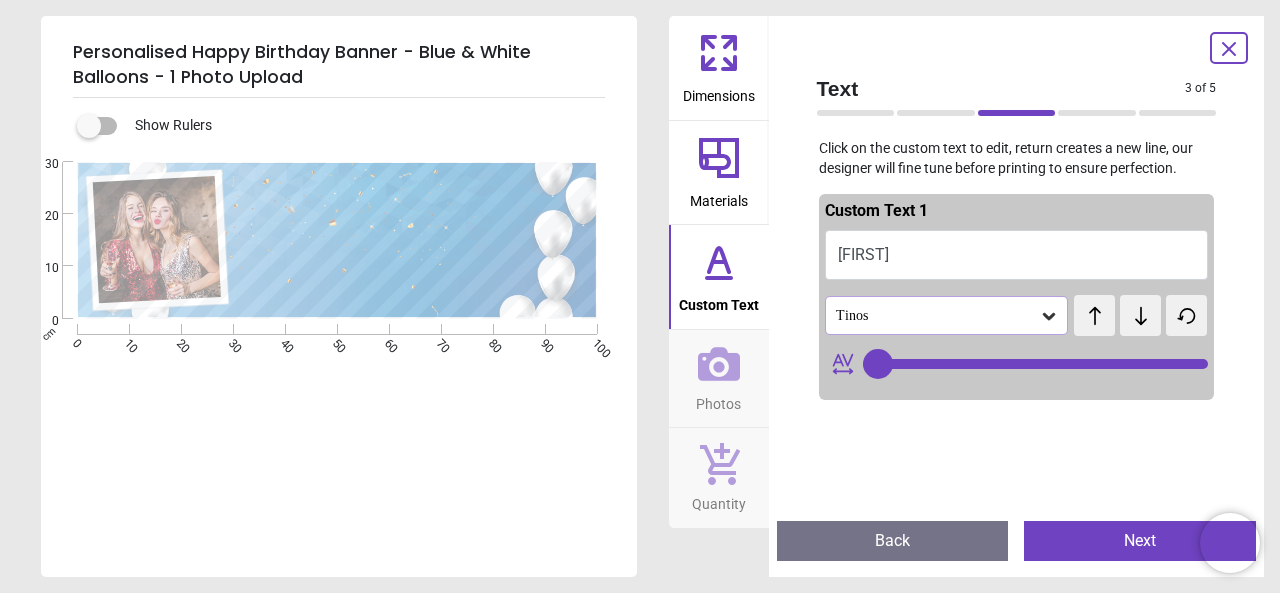 type on "******" 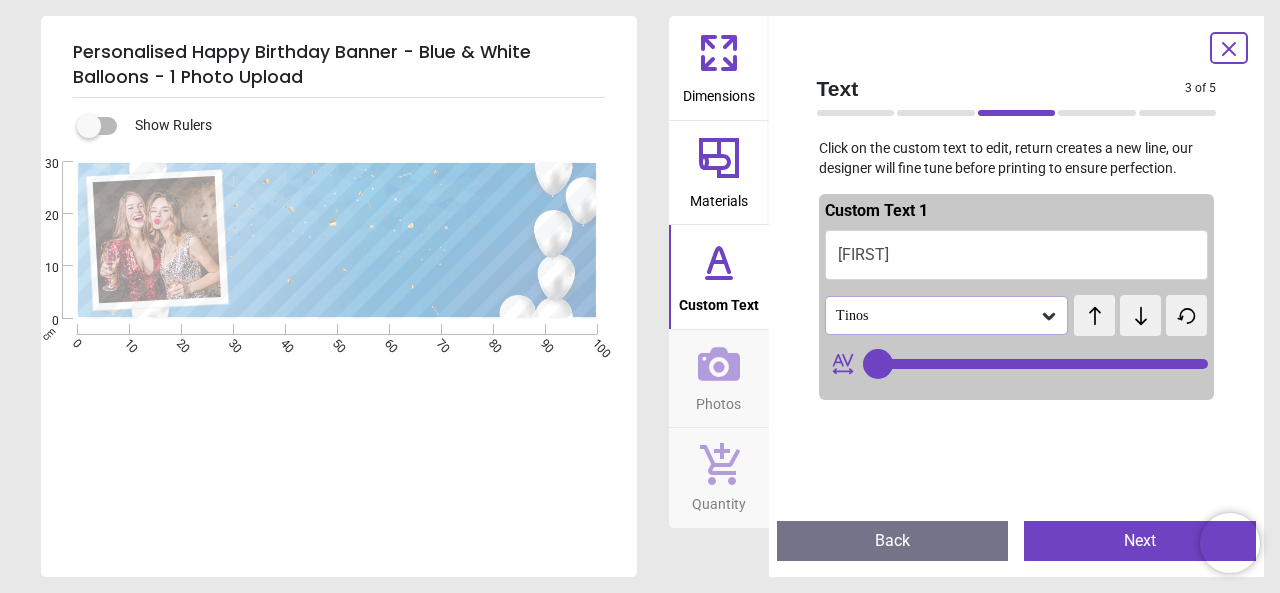 type on "**" 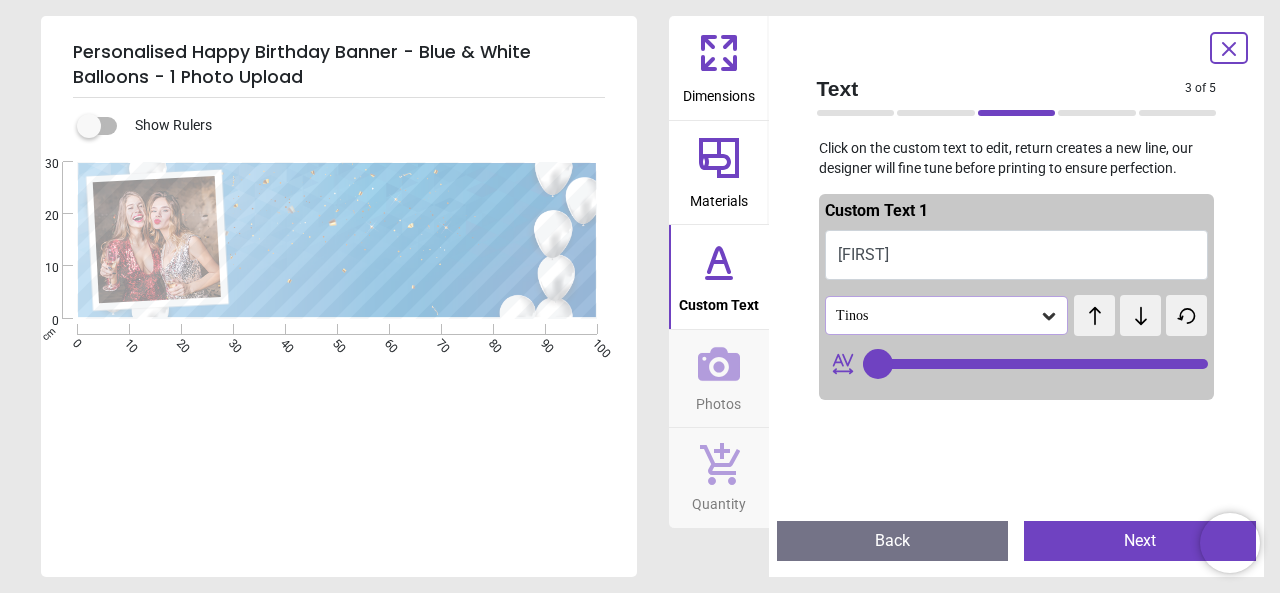type on "********" 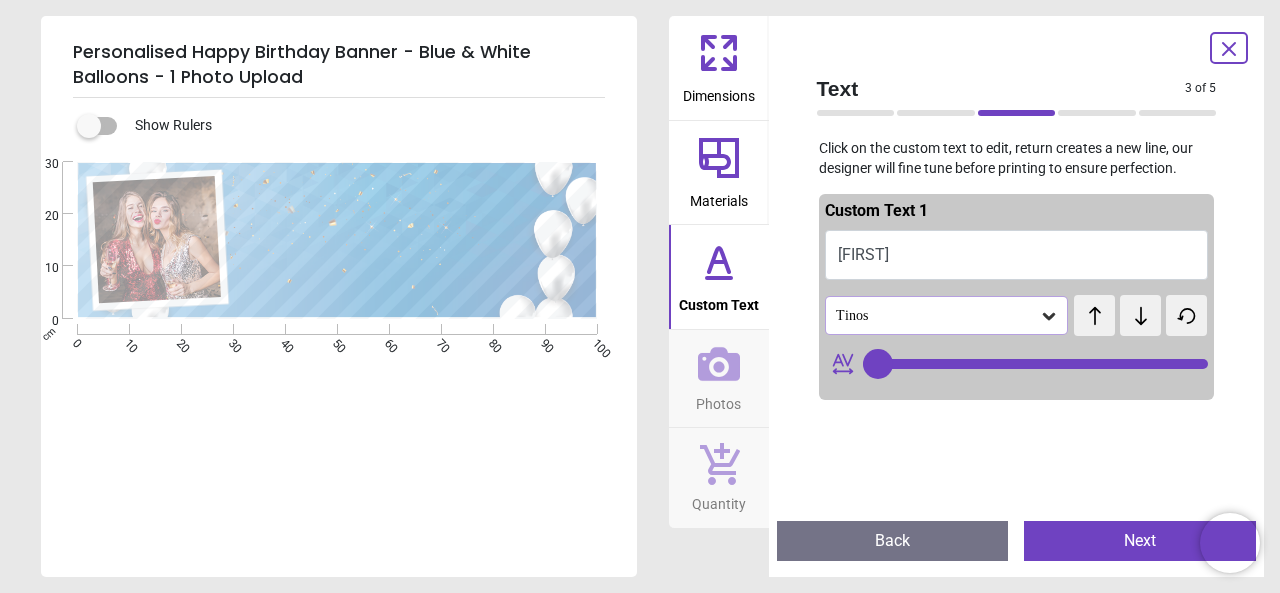 type on "**" 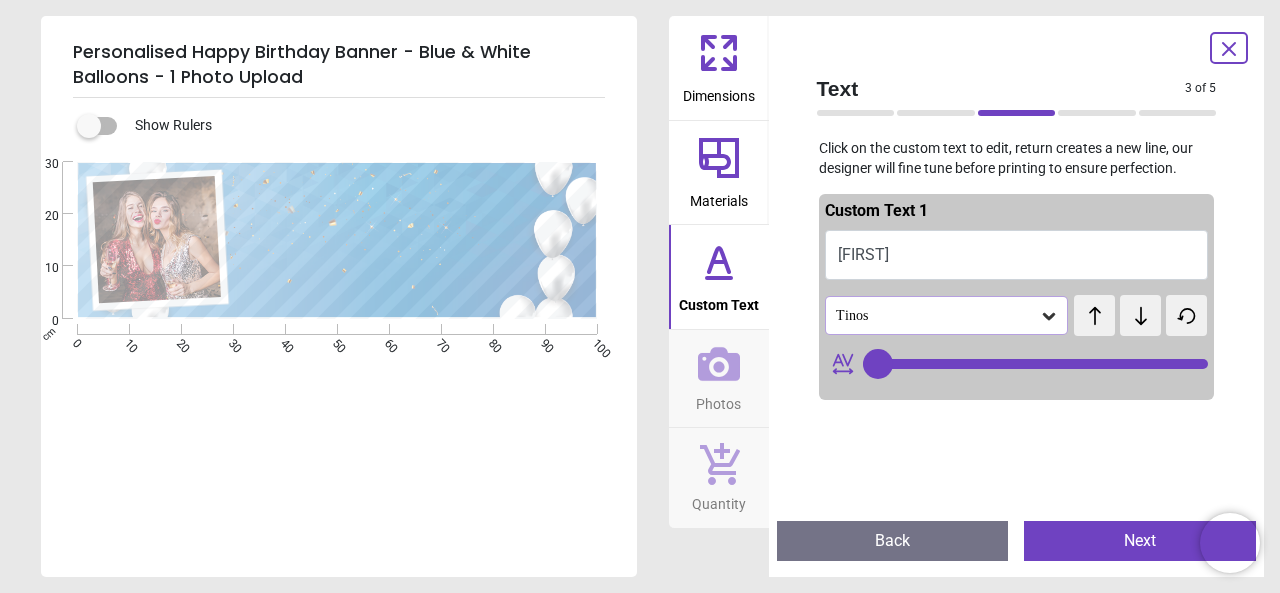 type on "*********" 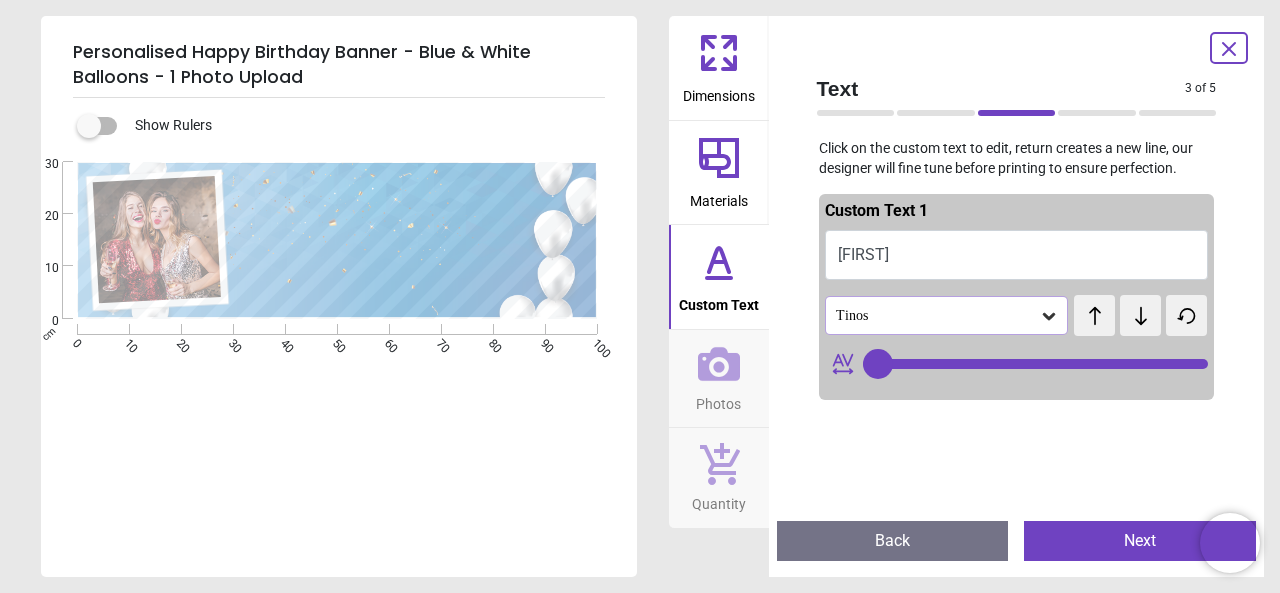 type on "**" 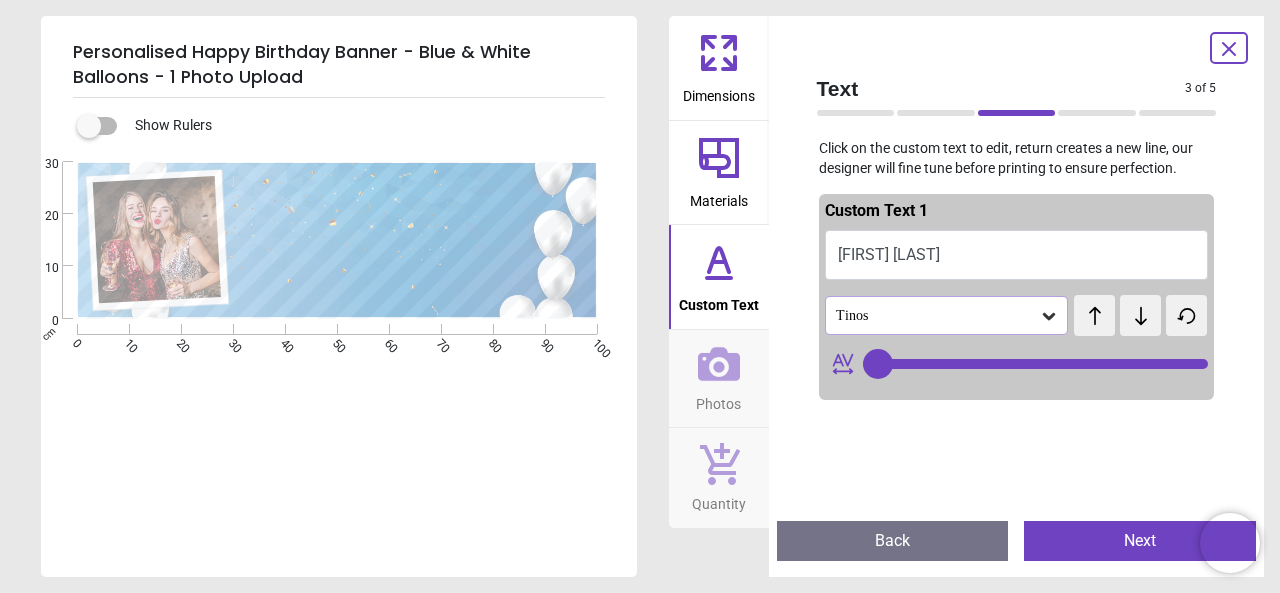 scroll, scrollTop: 0, scrollLeft: 0, axis: both 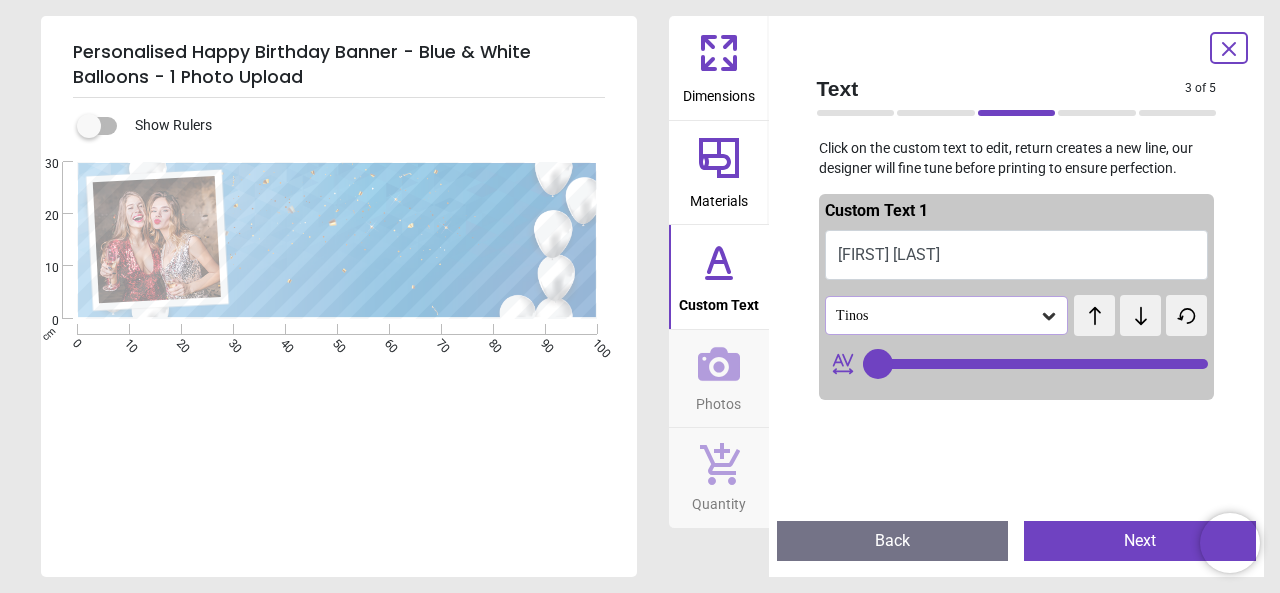 type on "**" 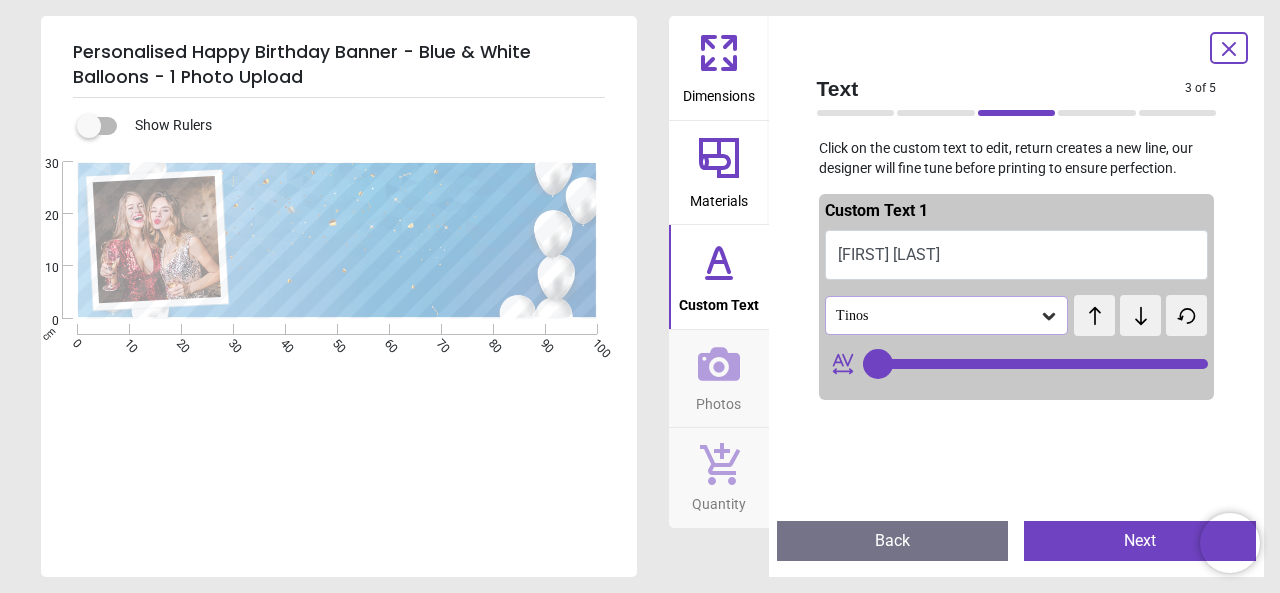 type on "**********" 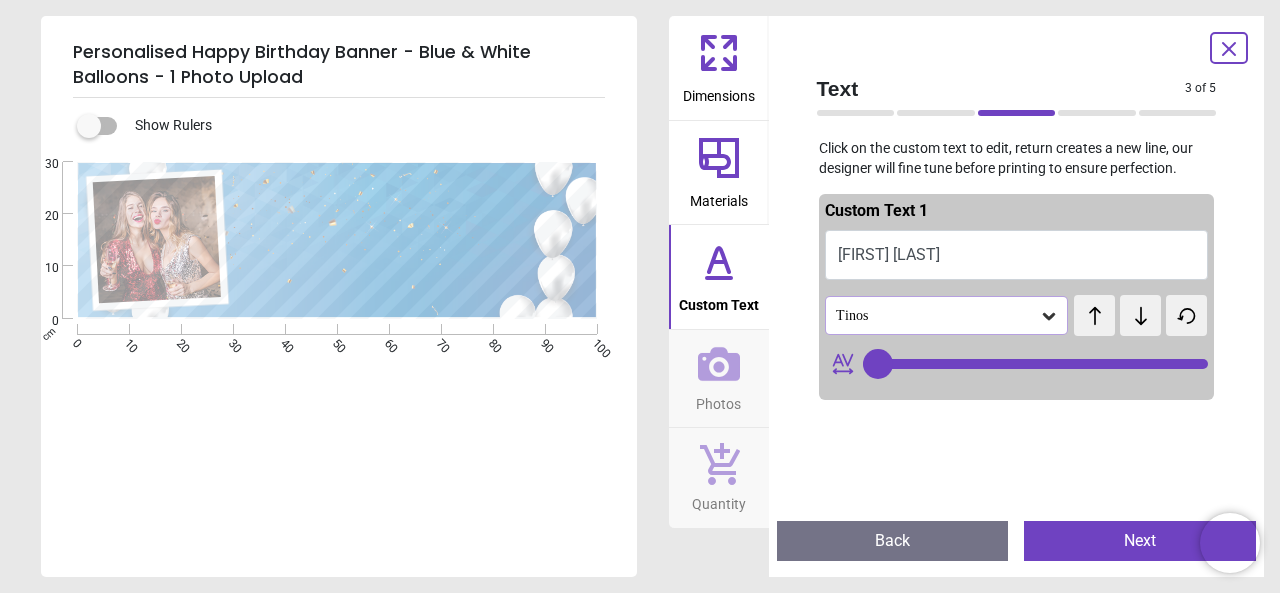 type on "**" 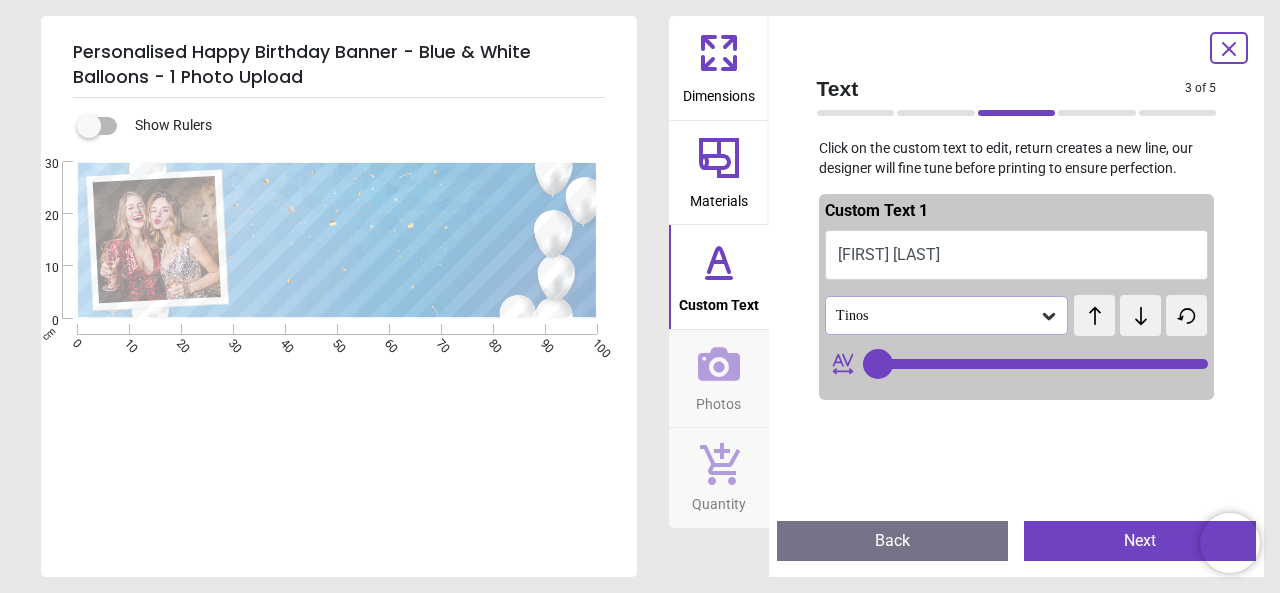type on "**********" 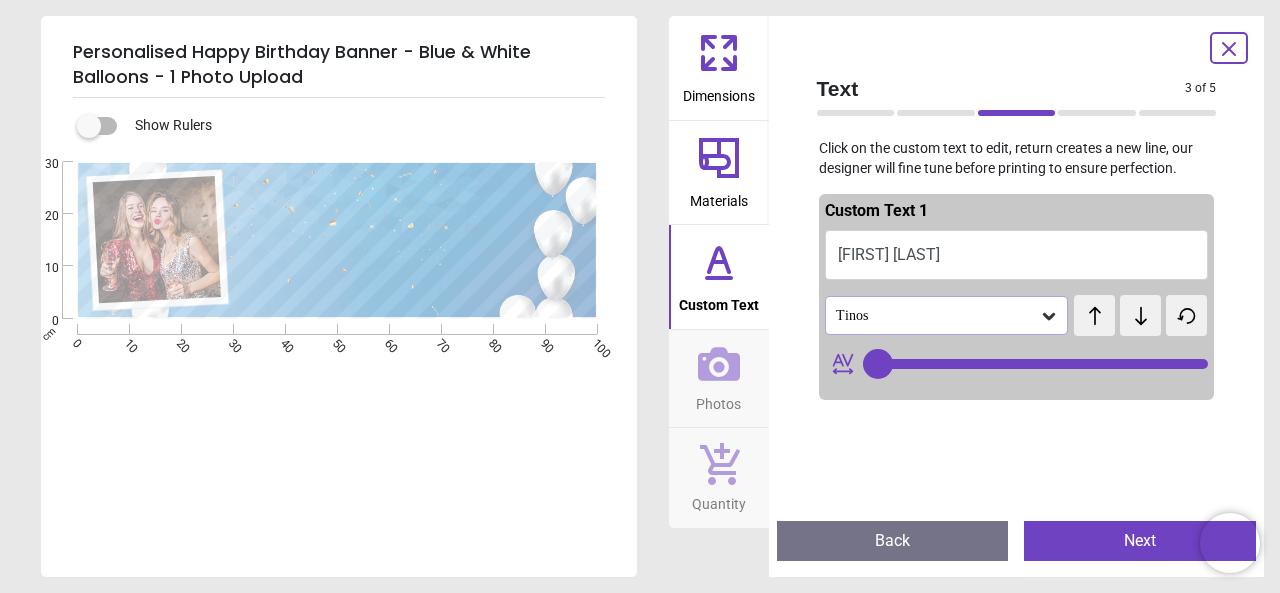 type on "**" 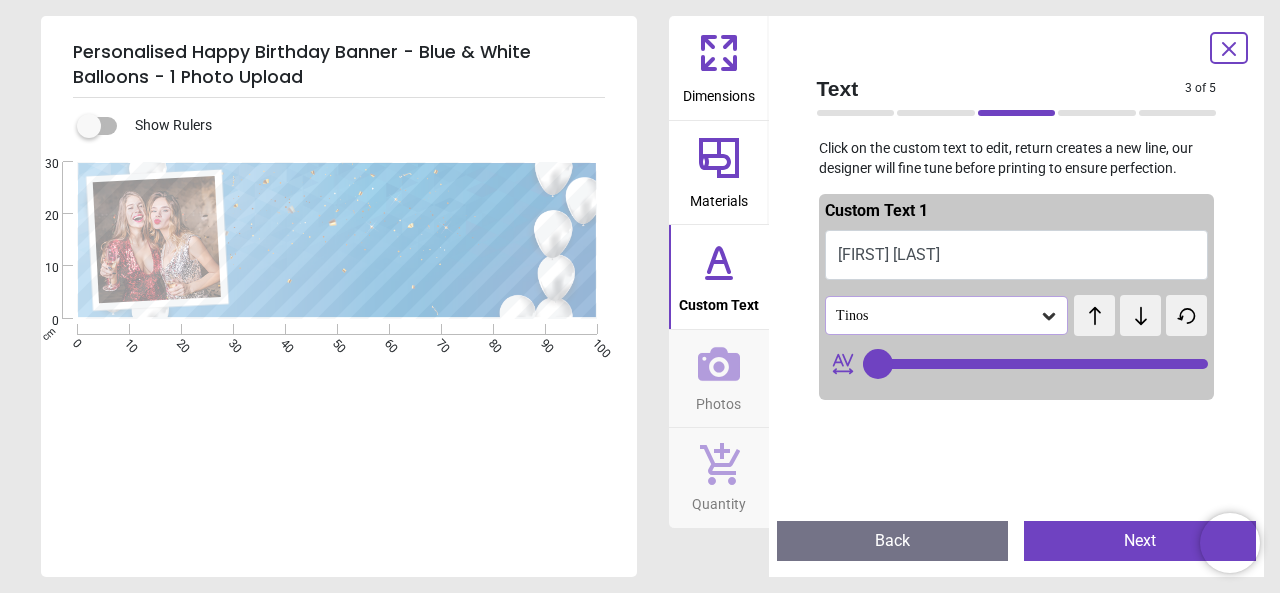 type on "**********" 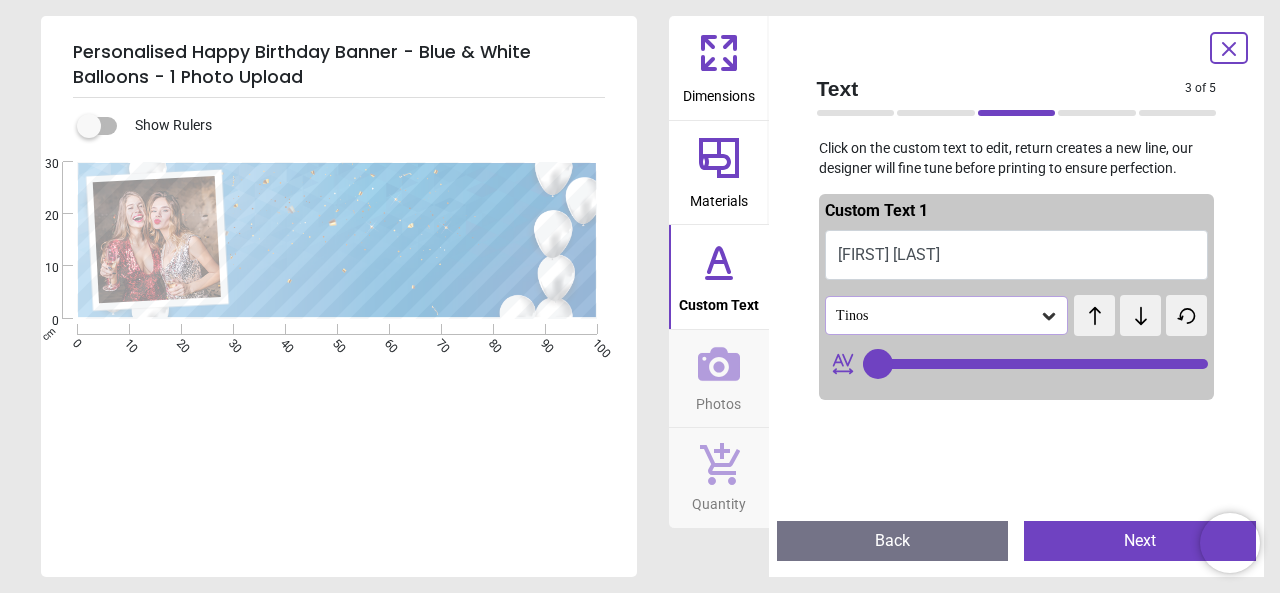 type on "**" 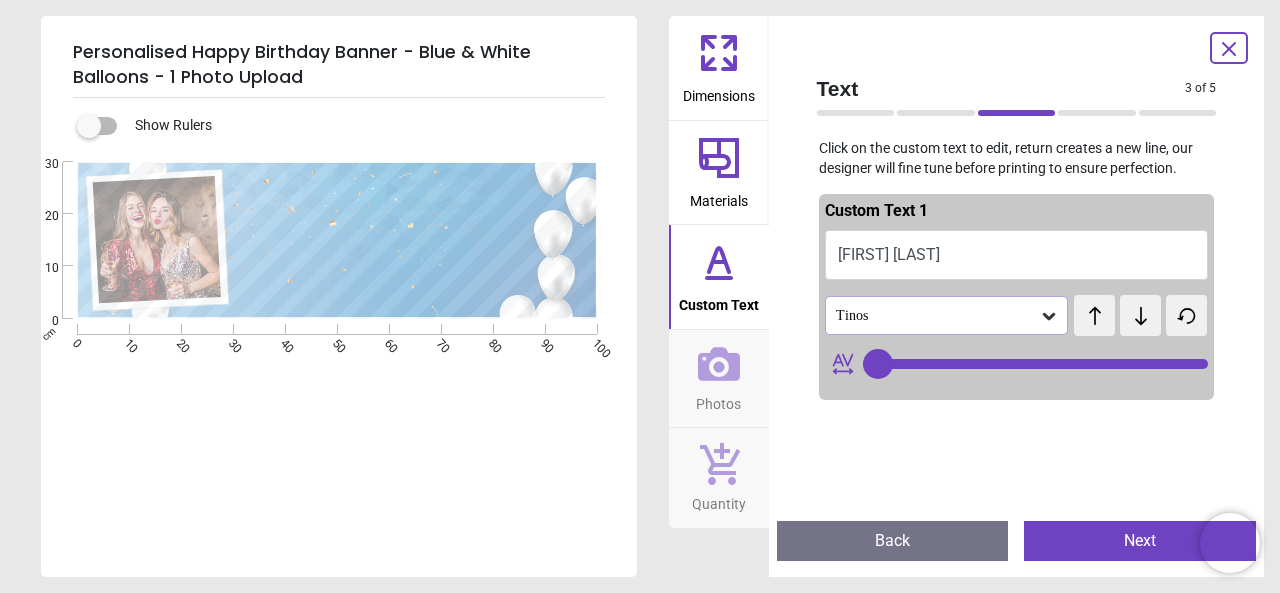 type on "**********" 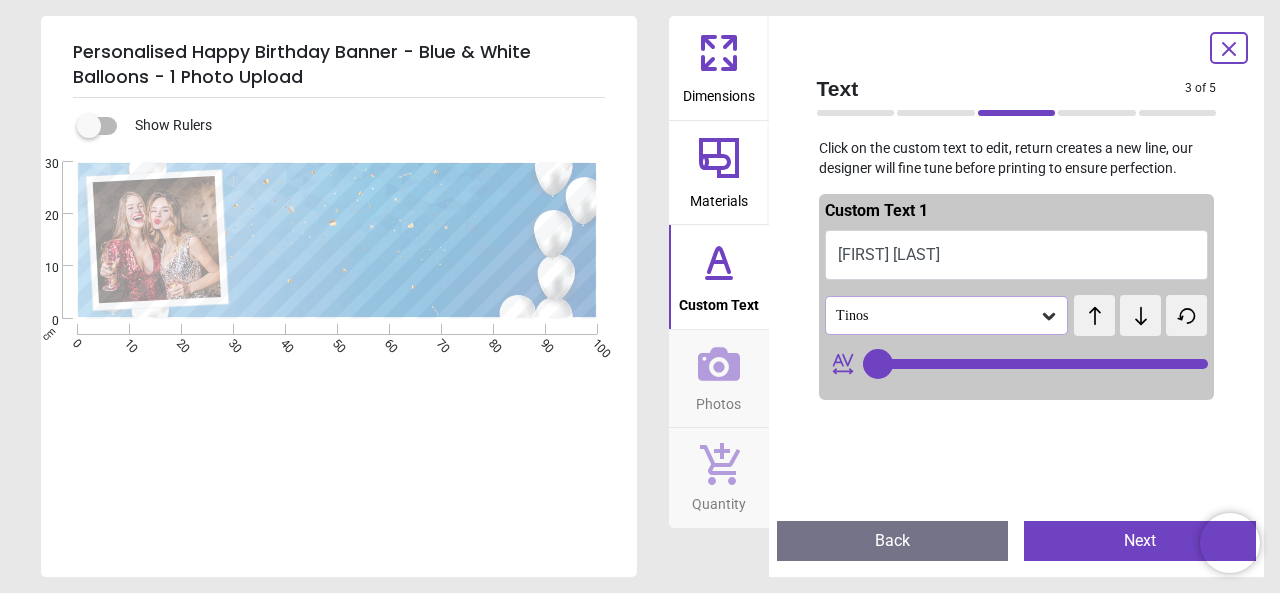 type on "**" 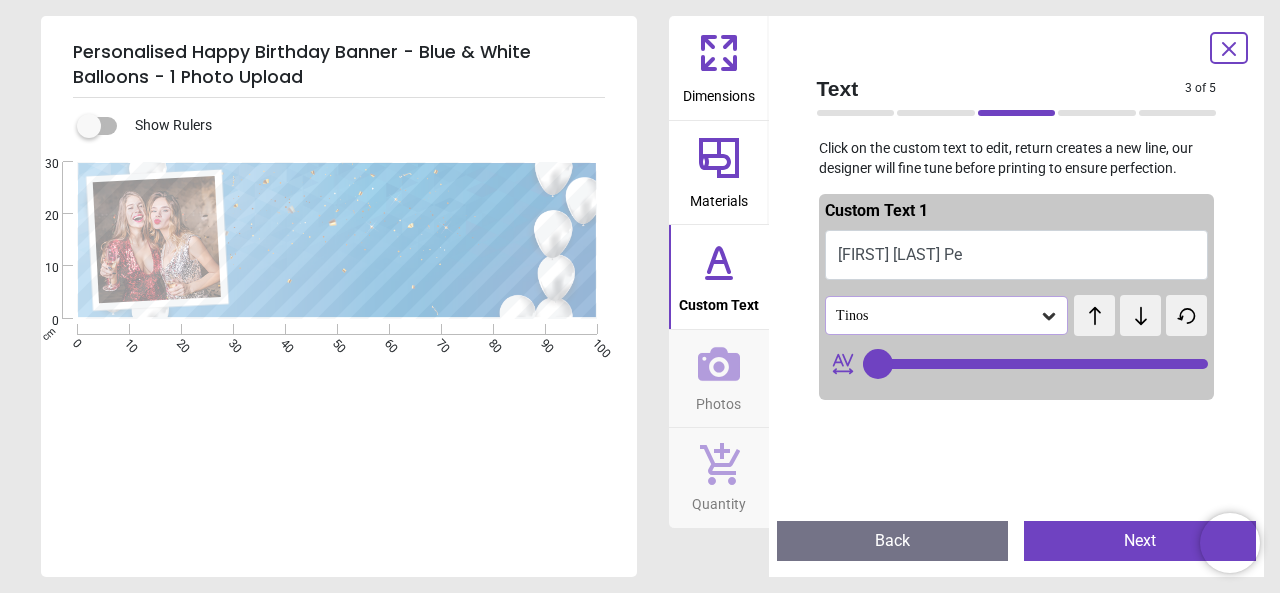 type on "**********" 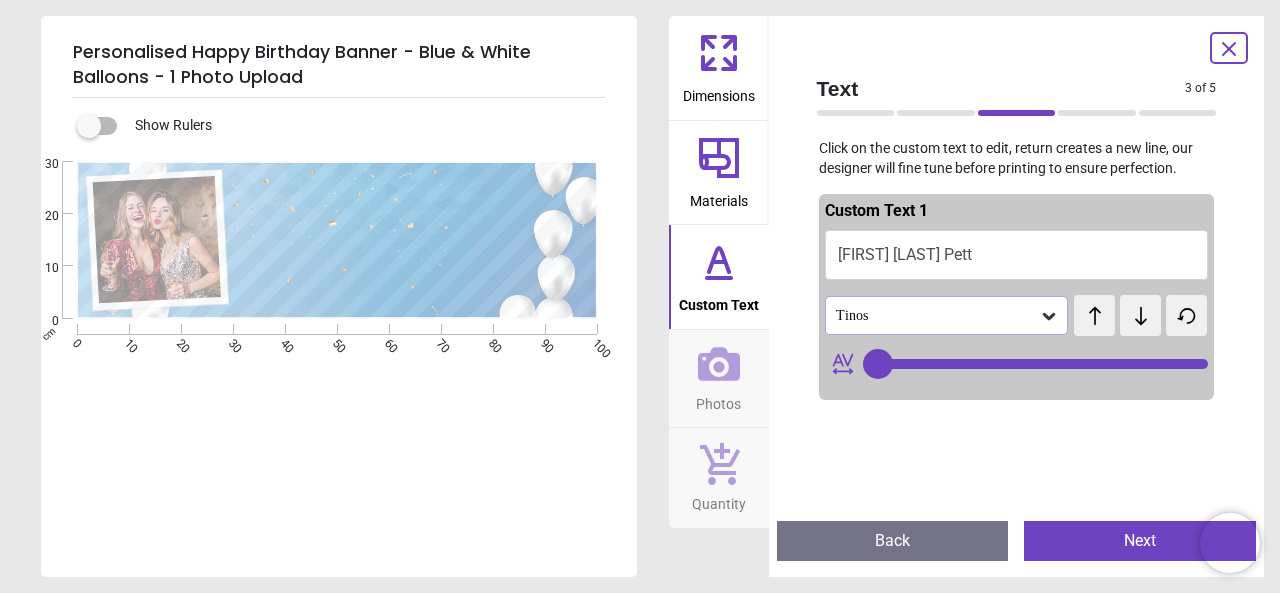 type on "**********" 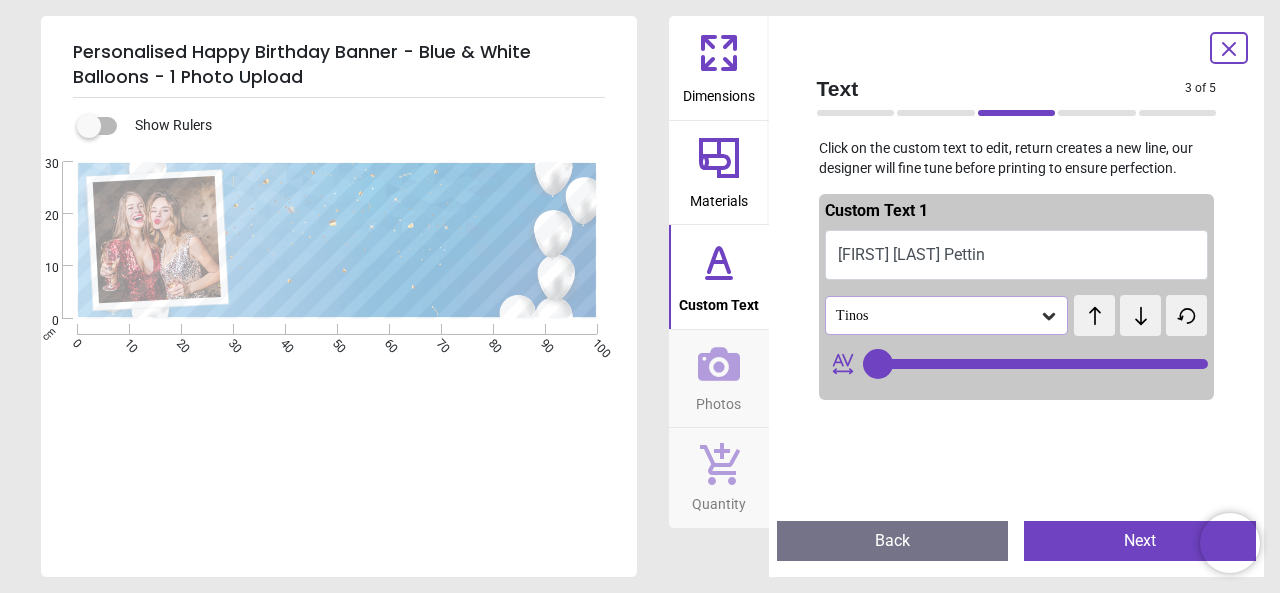 type on "**********" 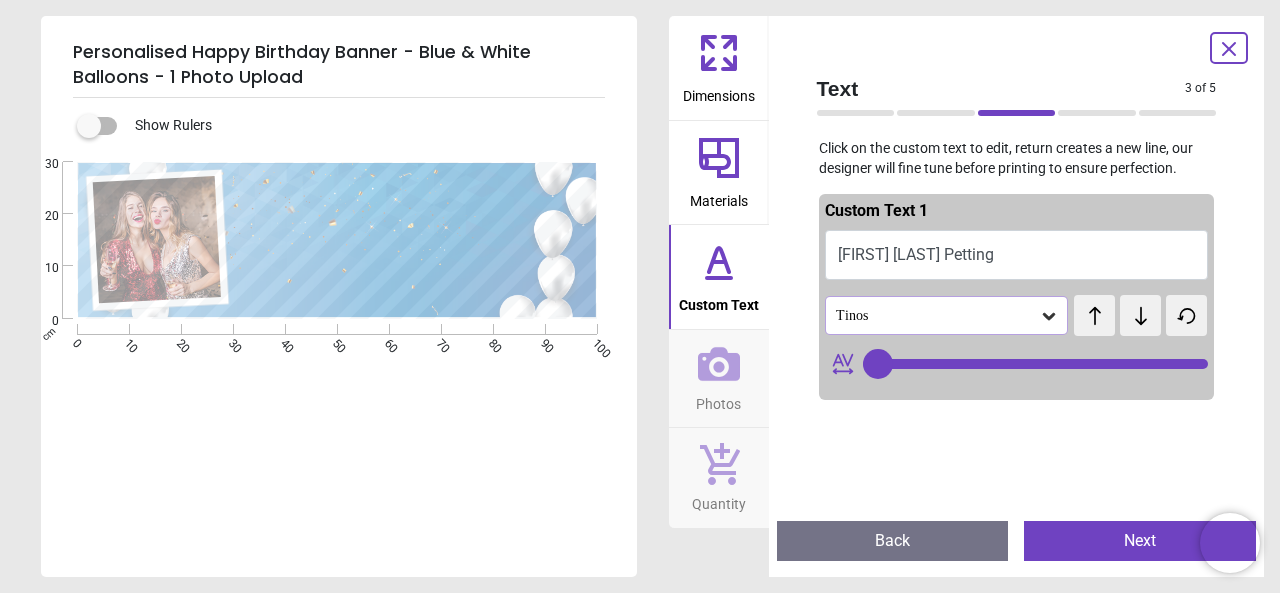 type on "**********" 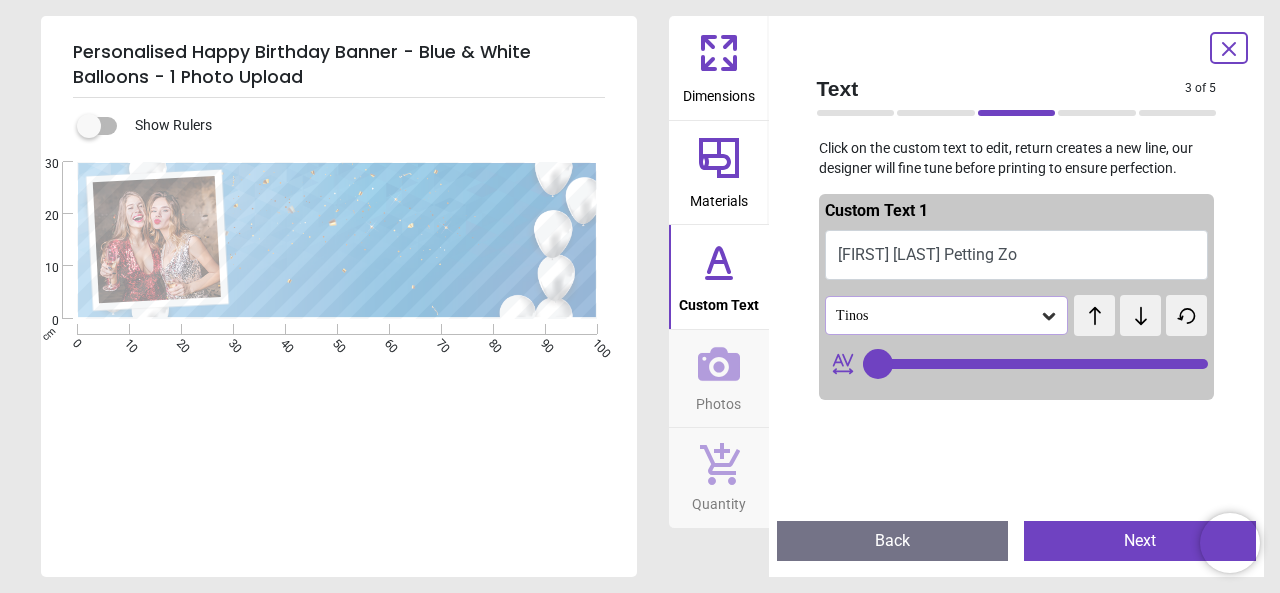scroll, scrollTop: 0, scrollLeft: 0, axis: both 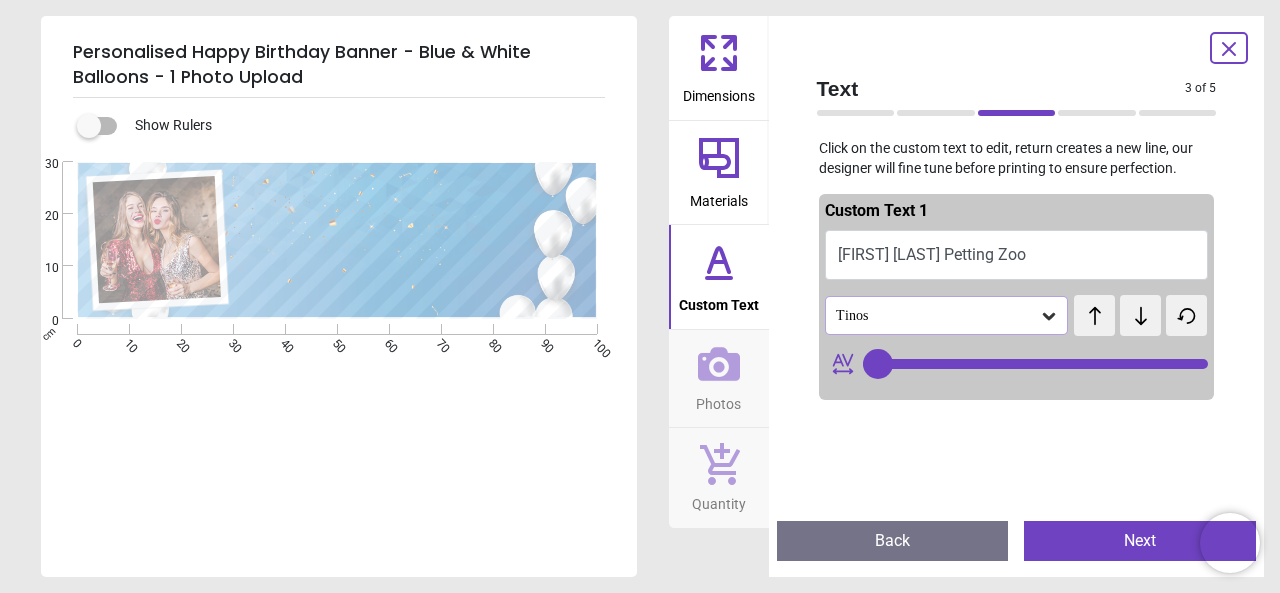 type on "**********" 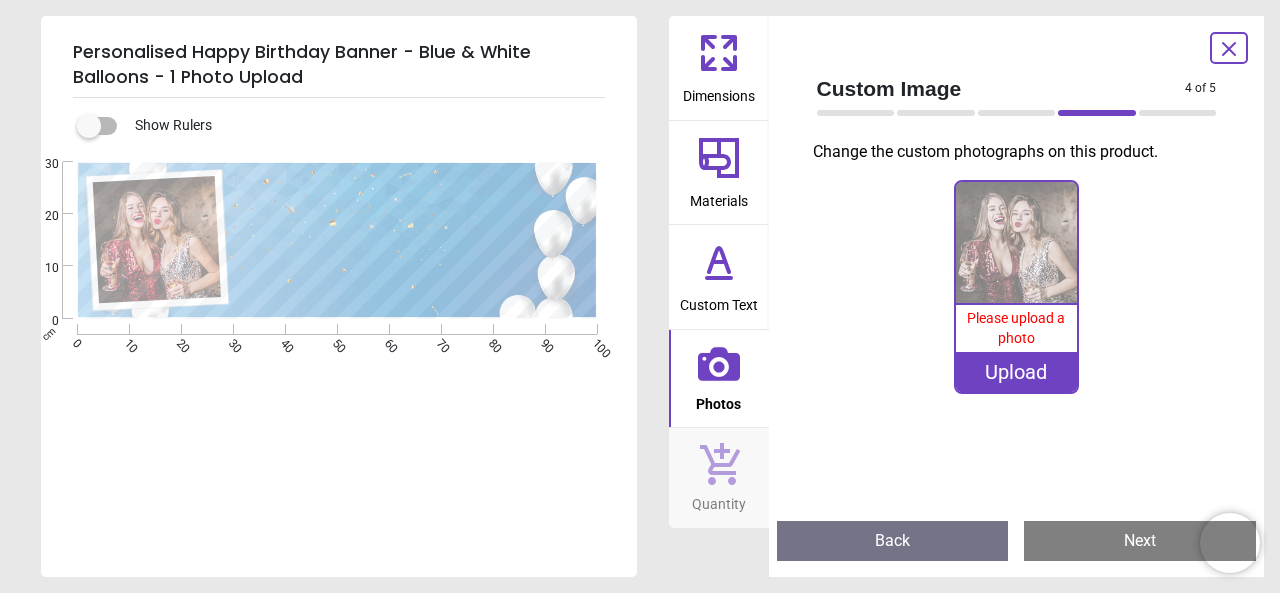 click on "Upload" at bounding box center (1016, 372) 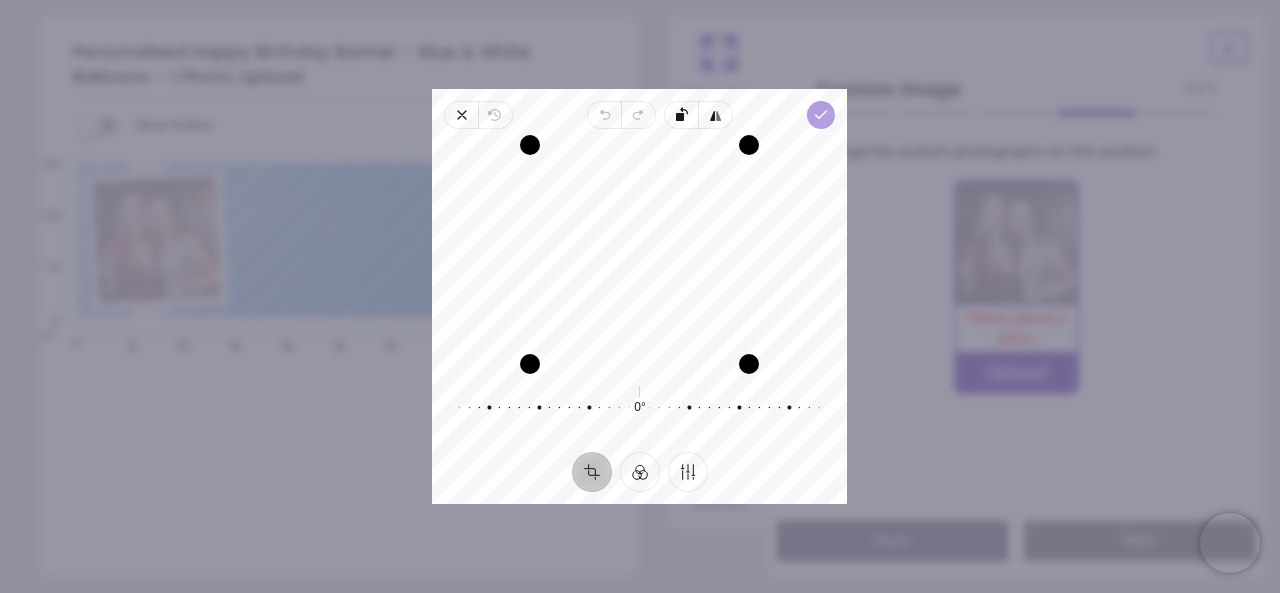 click on "Done" at bounding box center (822, 115) 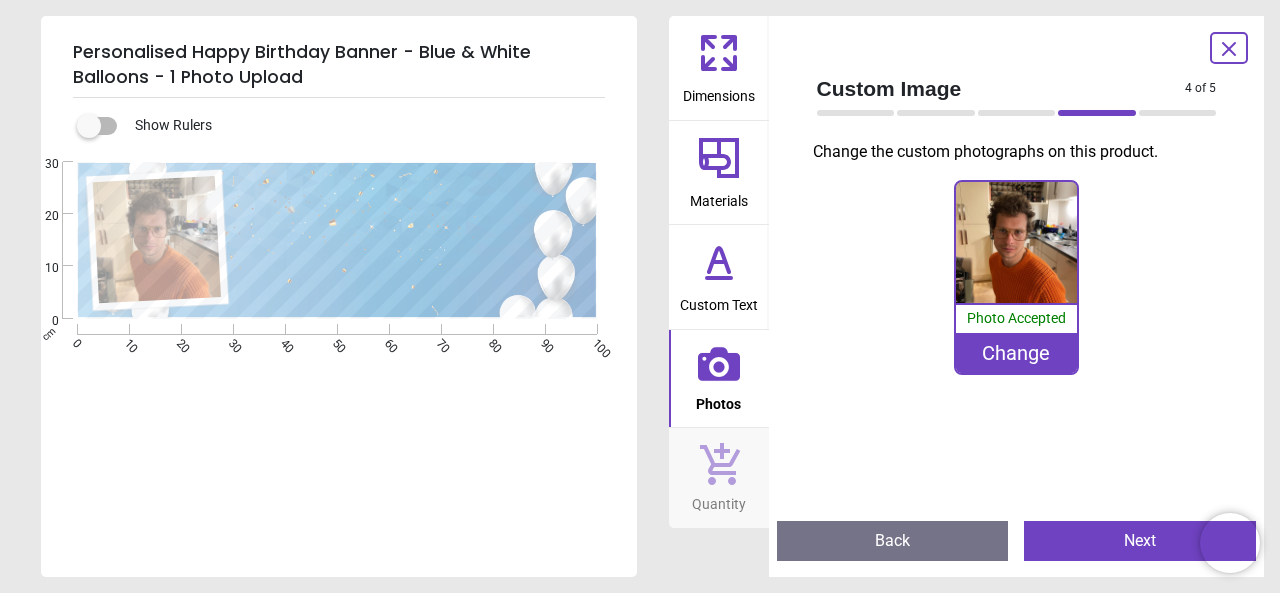 click 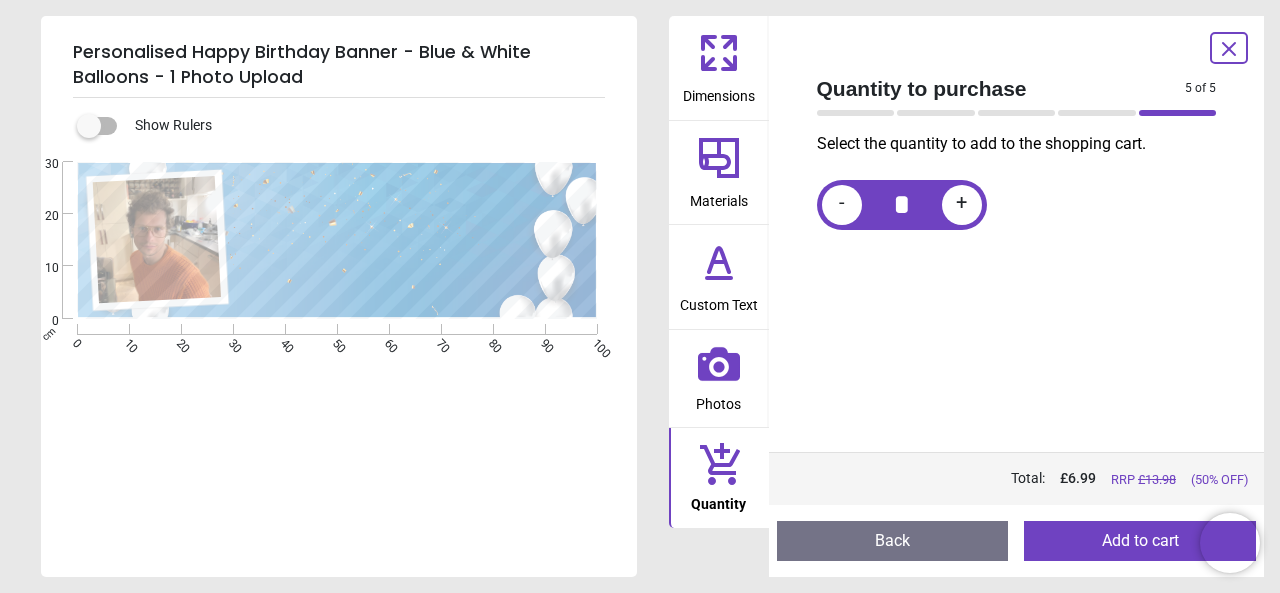 click on "Add to cart" at bounding box center [1140, 541] 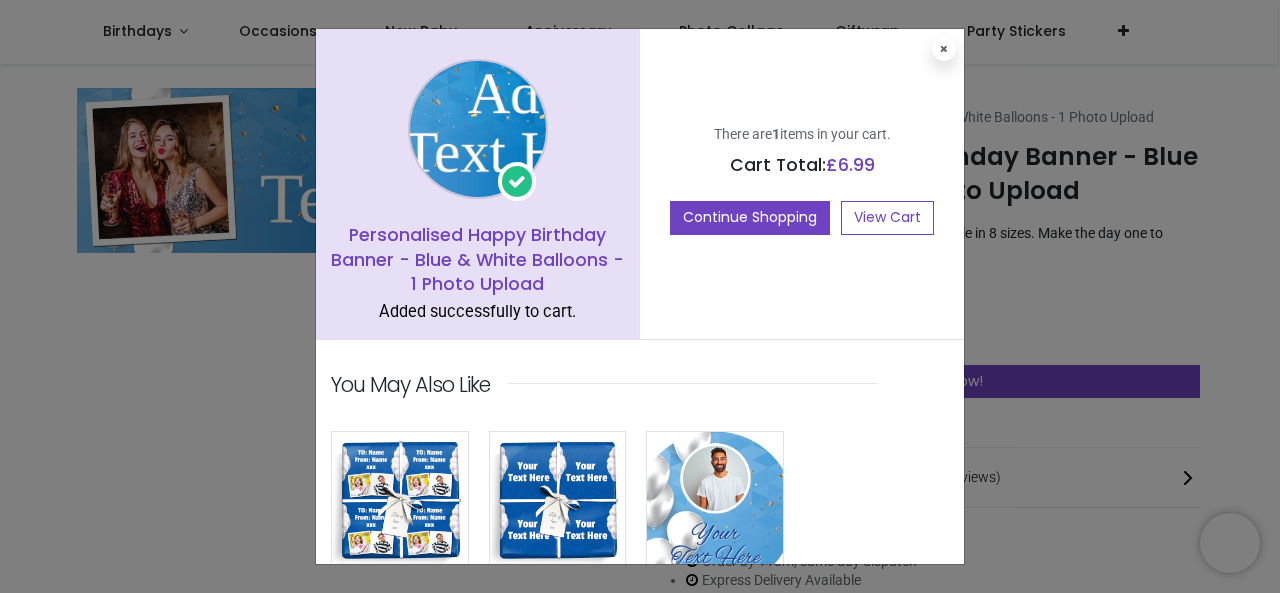 scroll, scrollTop: 0, scrollLeft: 0, axis: both 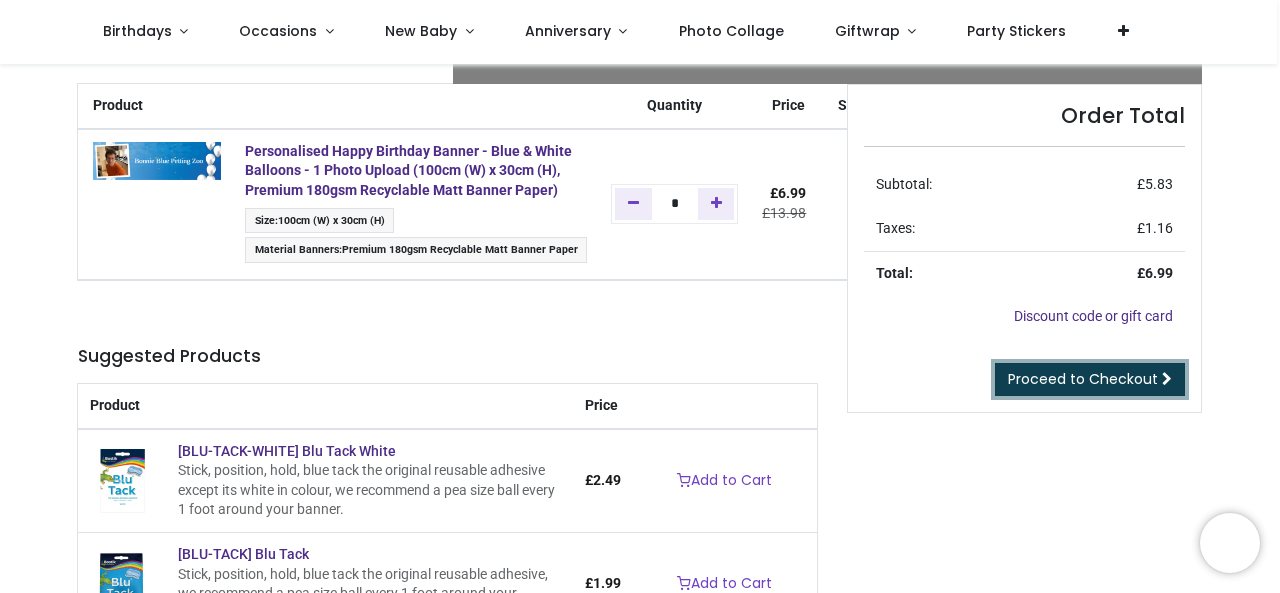 click on "Proceed to Checkout" at bounding box center [1090, 380] 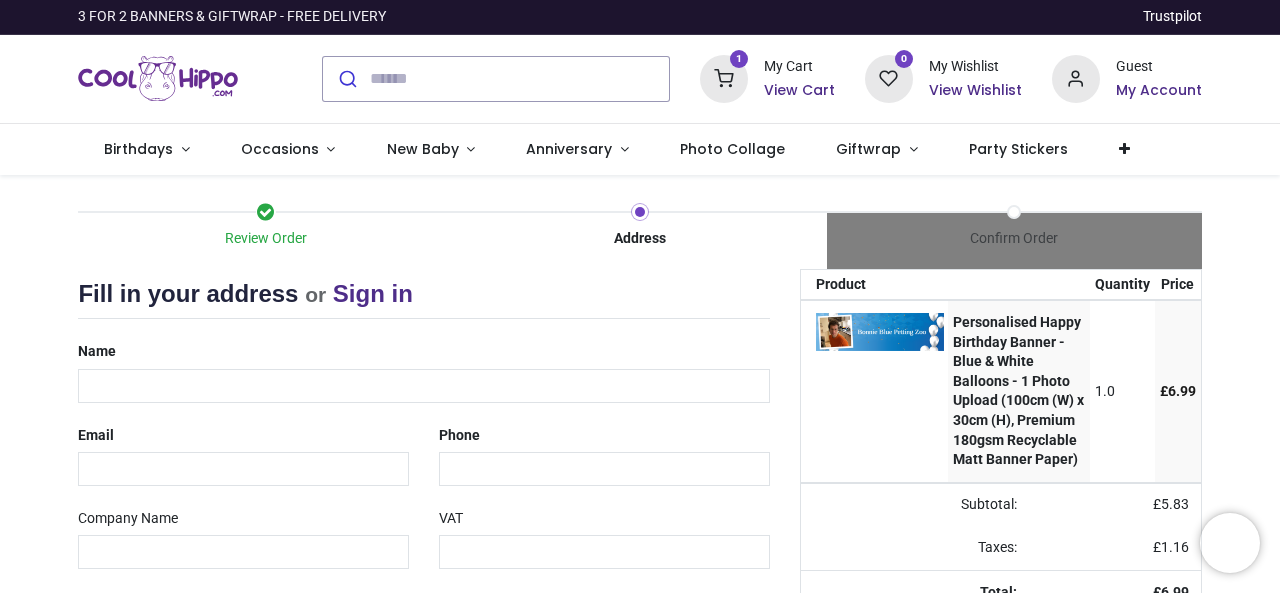 scroll, scrollTop: 0, scrollLeft: 0, axis: both 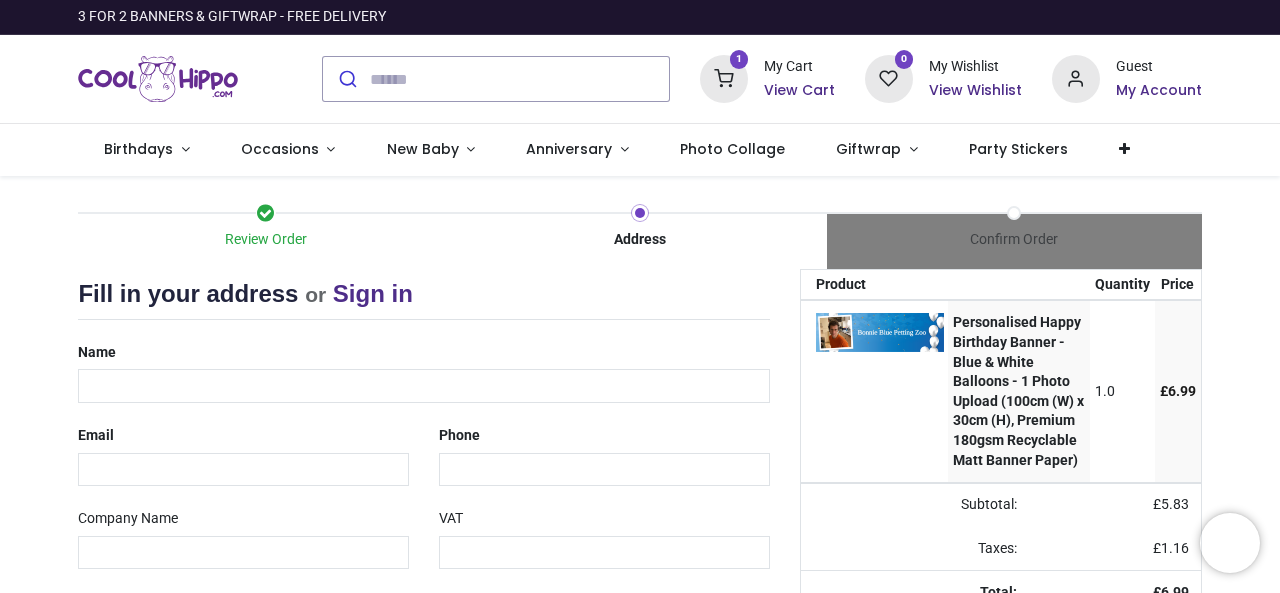 select on "***" 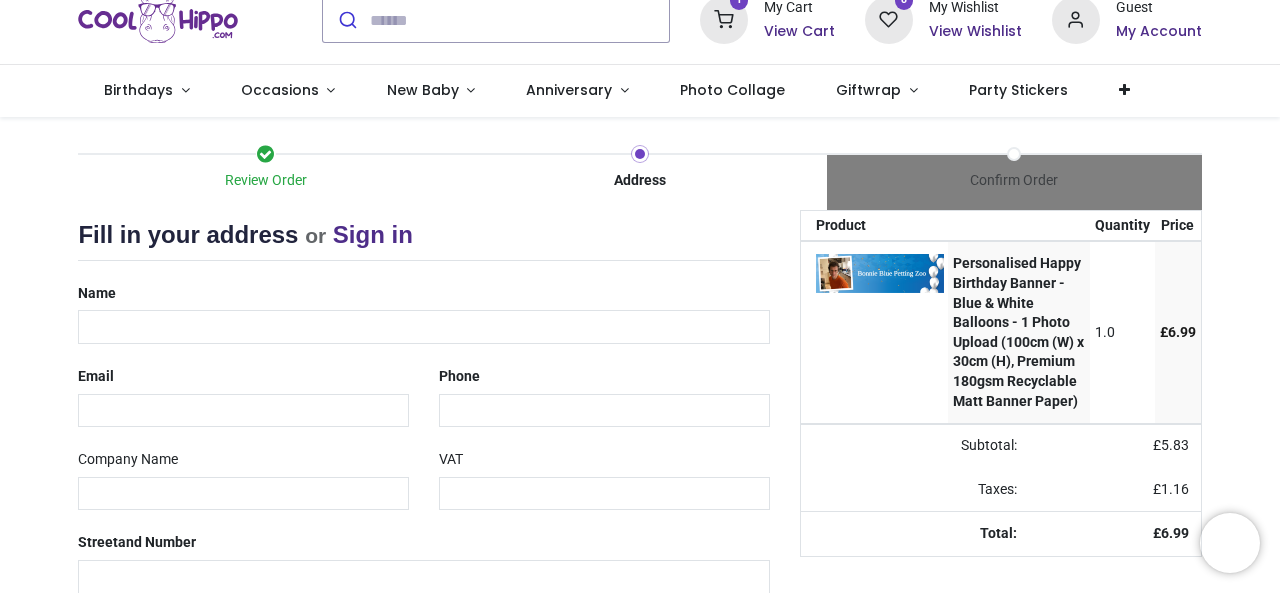 scroll, scrollTop: 60, scrollLeft: 0, axis: vertical 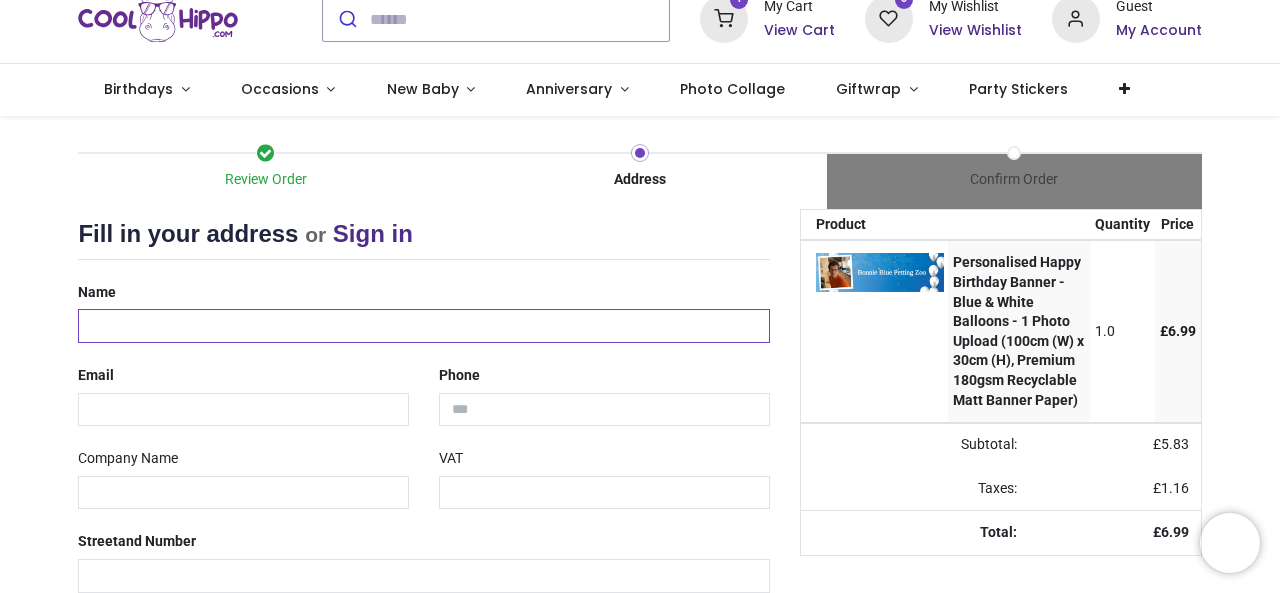 click at bounding box center [423, 326] 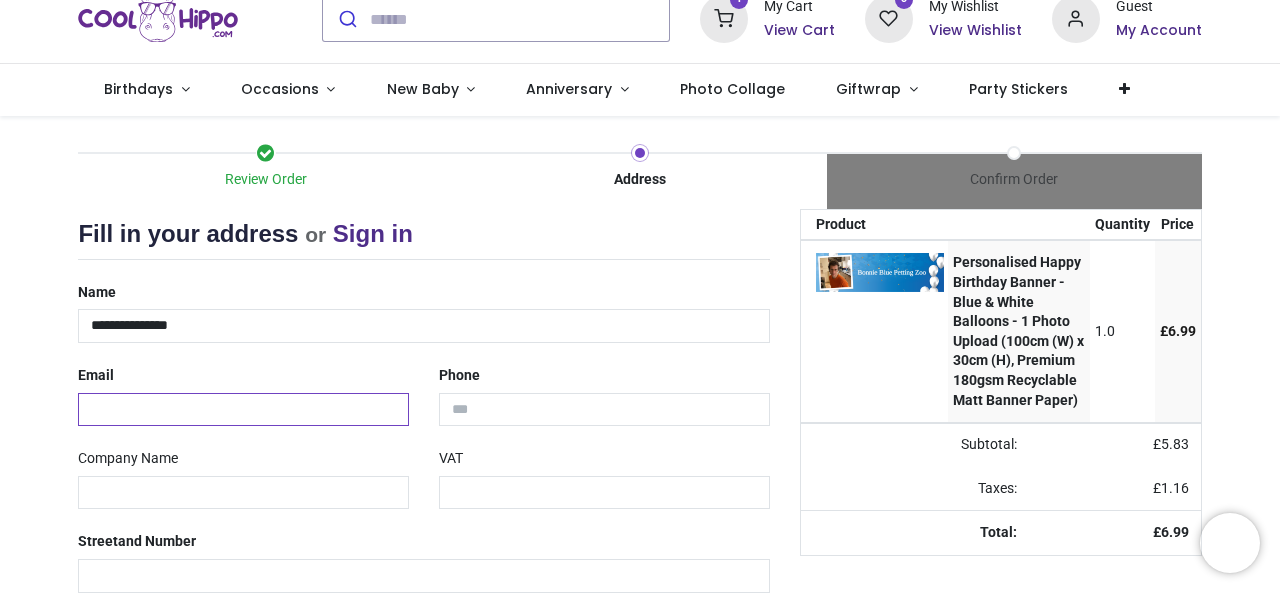 type on "**********" 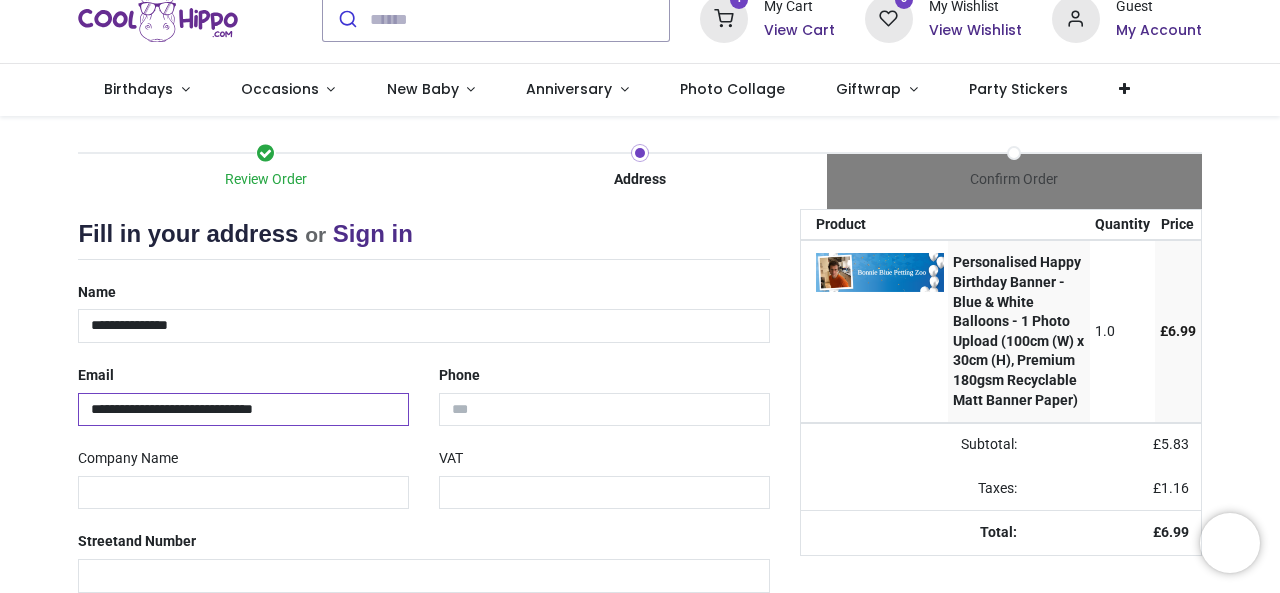type on "**********" 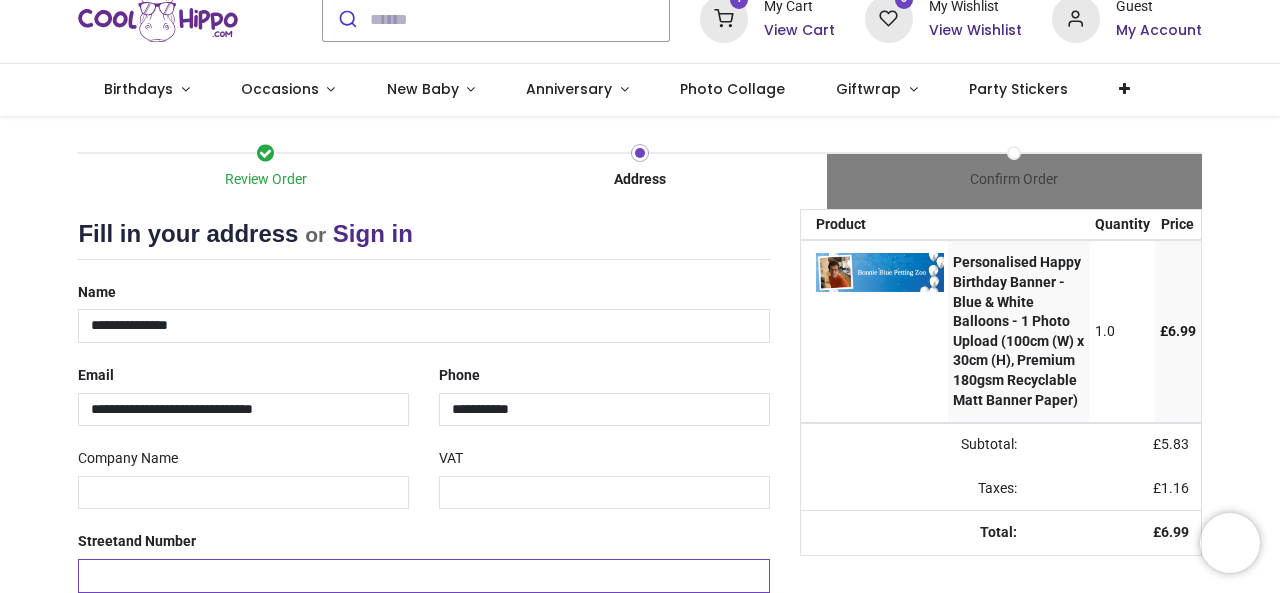 type on "**********" 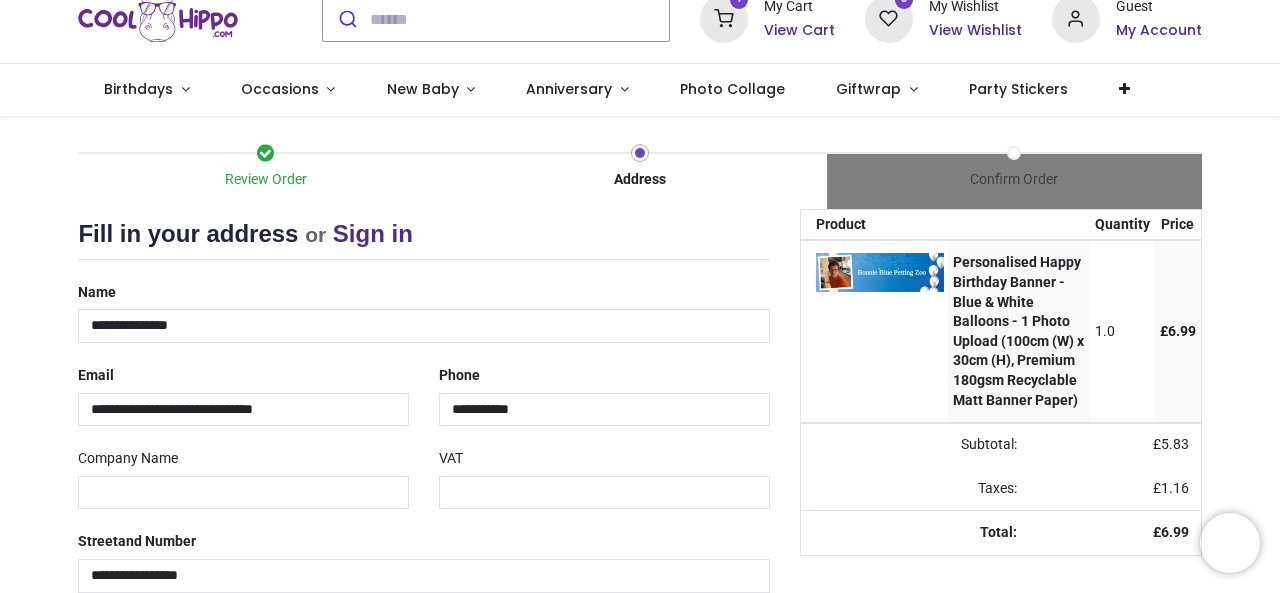 type on "**********" 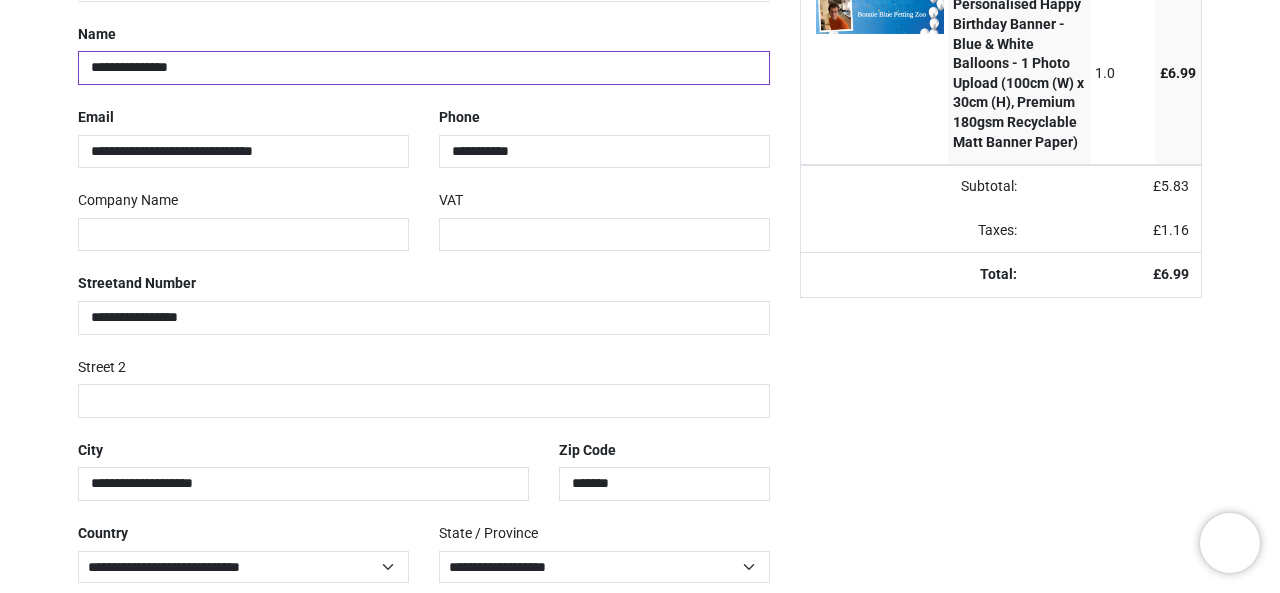 scroll, scrollTop: 416, scrollLeft: 0, axis: vertical 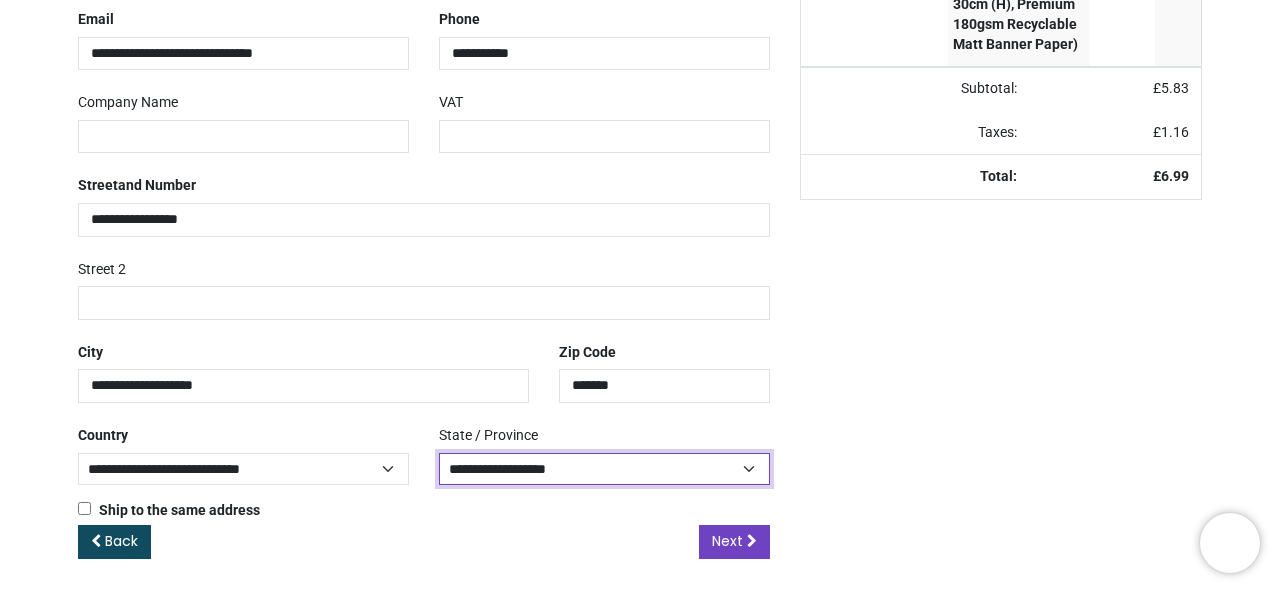 click on "**********" at bounding box center [604, 469] 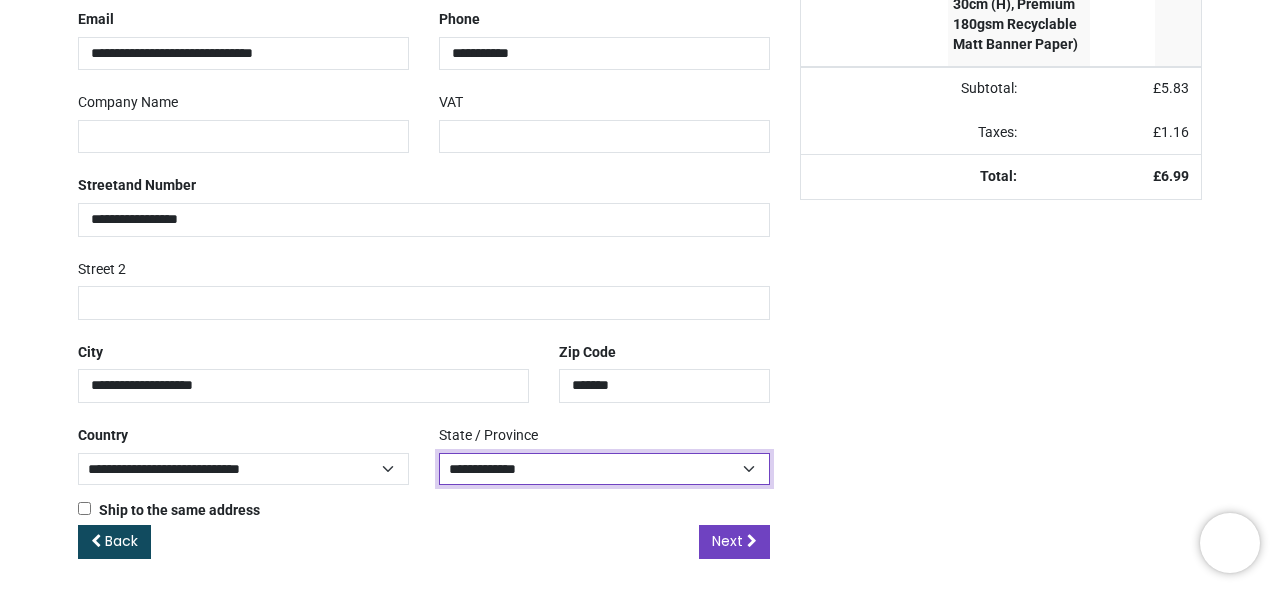 click on "**********" at bounding box center (604, 469) 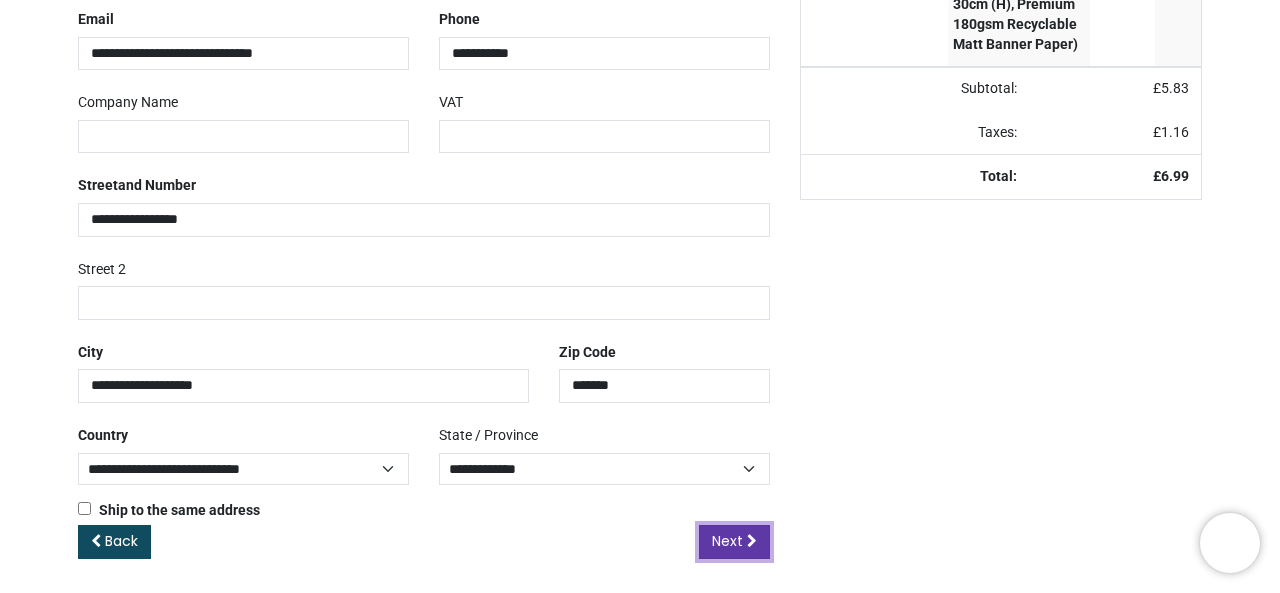 click on "Next" at bounding box center [734, 542] 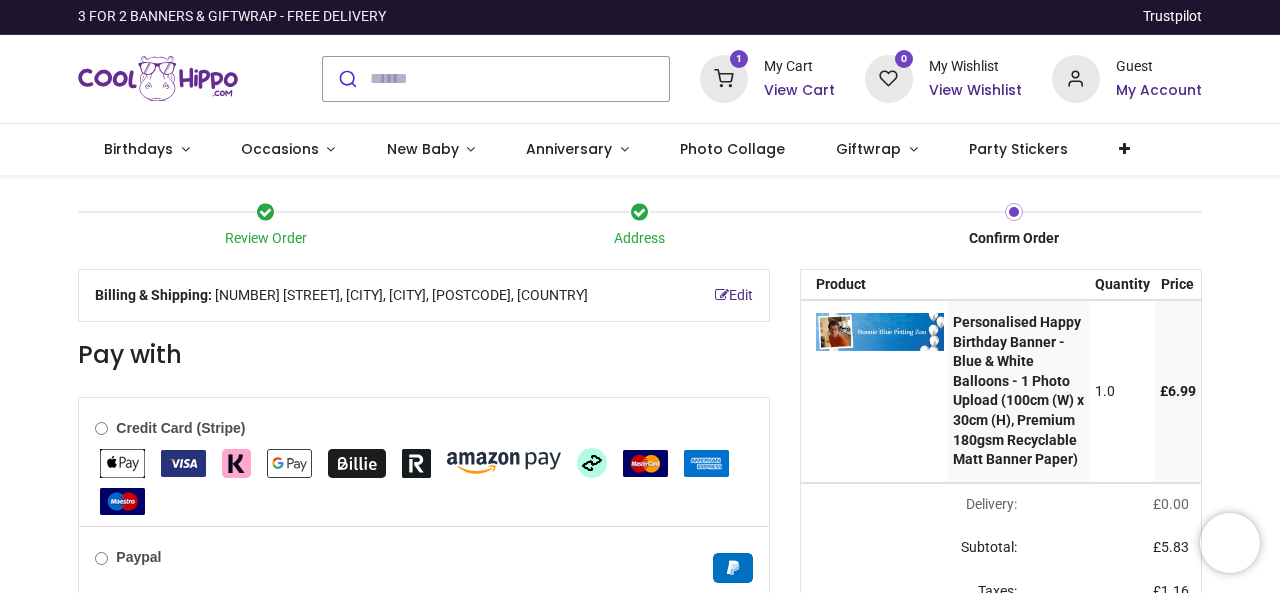 scroll, scrollTop: 0, scrollLeft: 0, axis: both 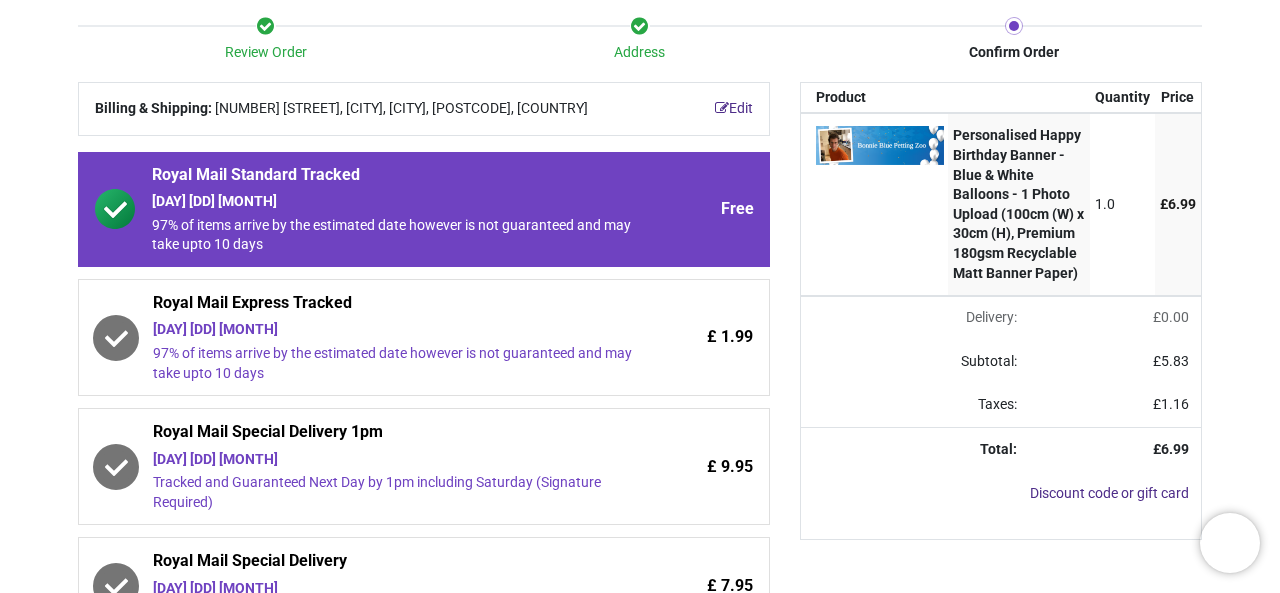 click on "£ 1.99" at bounding box center (693, 337) 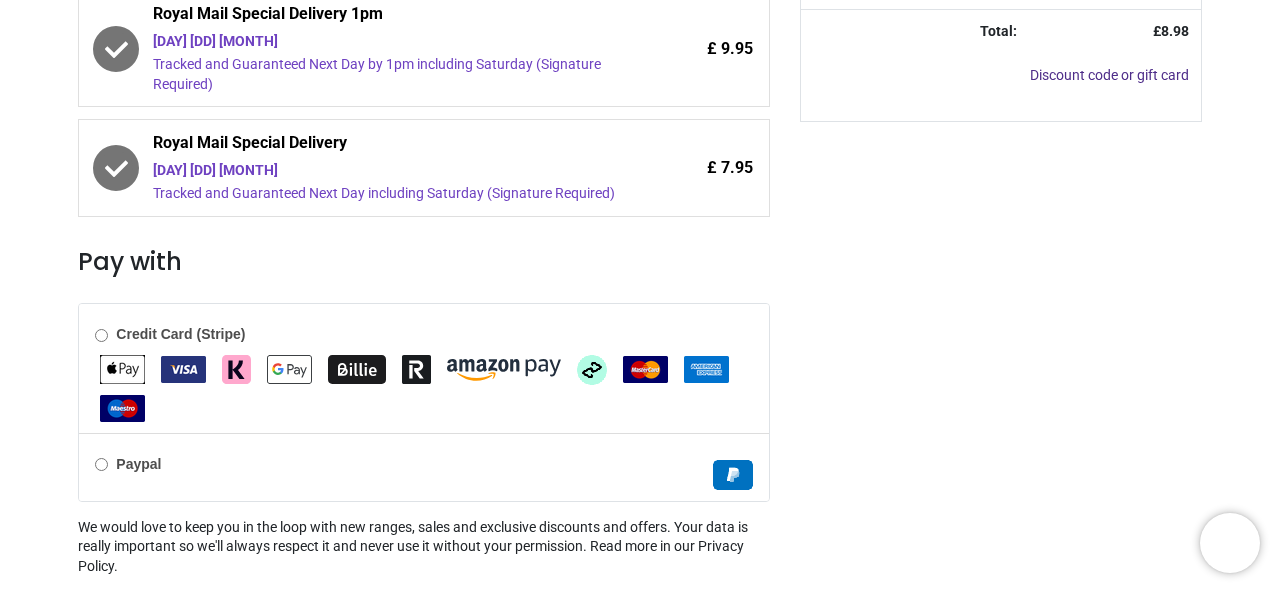 scroll, scrollTop: 606, scrollLeft: 0, axis: vertical 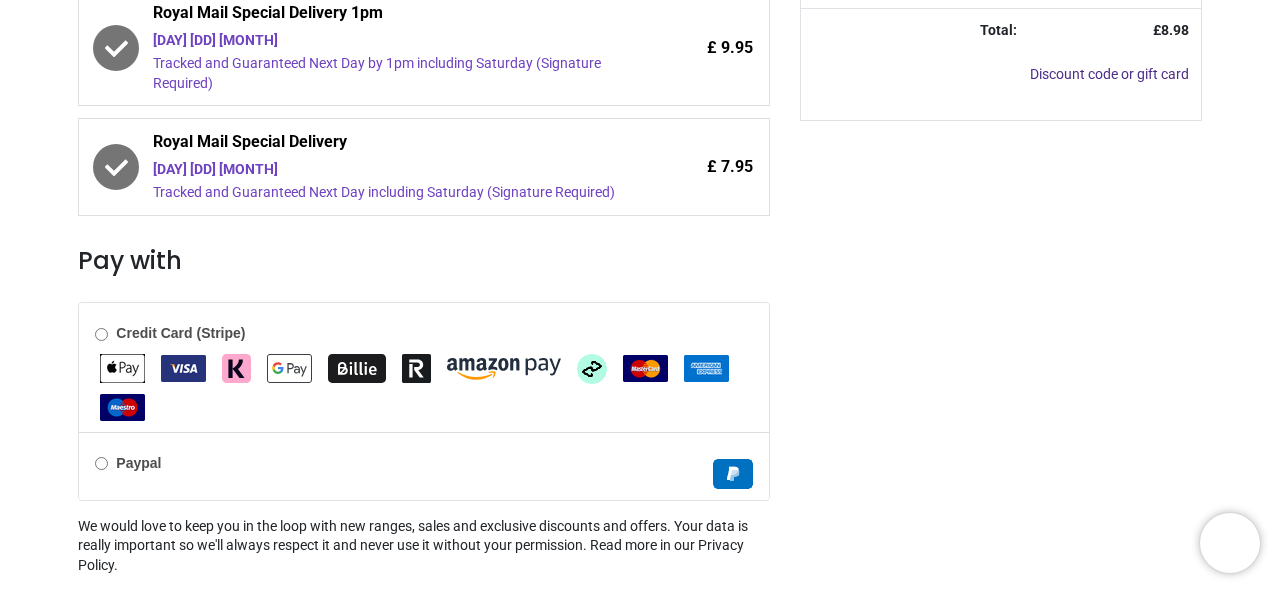 click at bounding box center (423, 382) 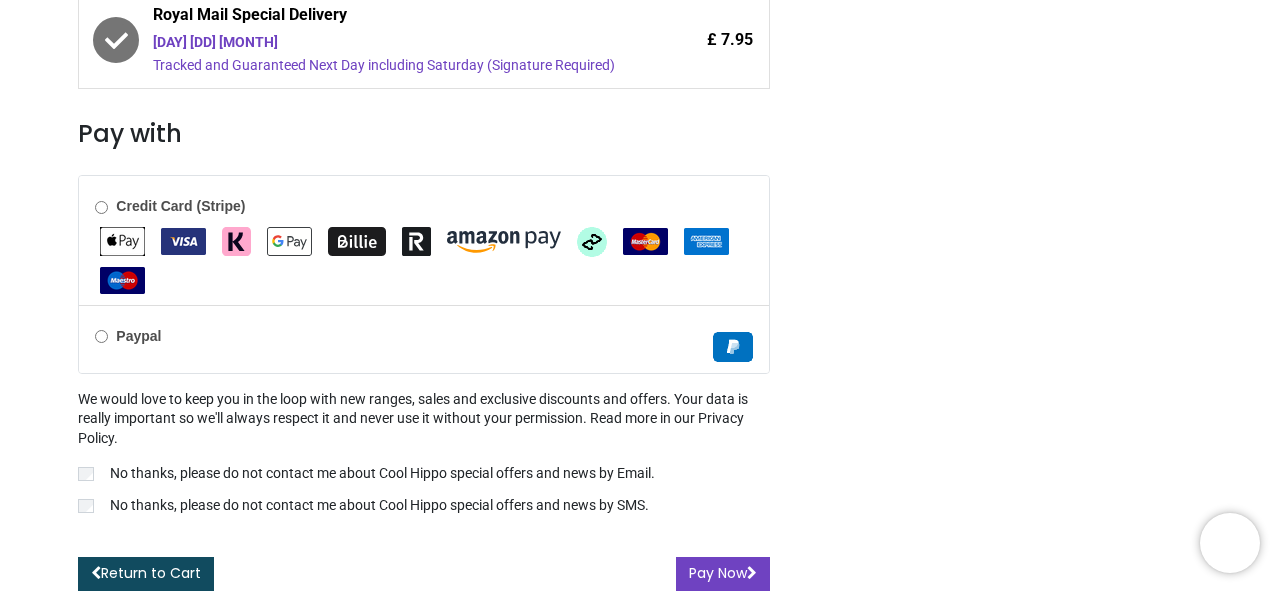 click on "No thanks, please do not contact me about Cool Hippo special offers and news by SMS." at bounding box center [379, 506] 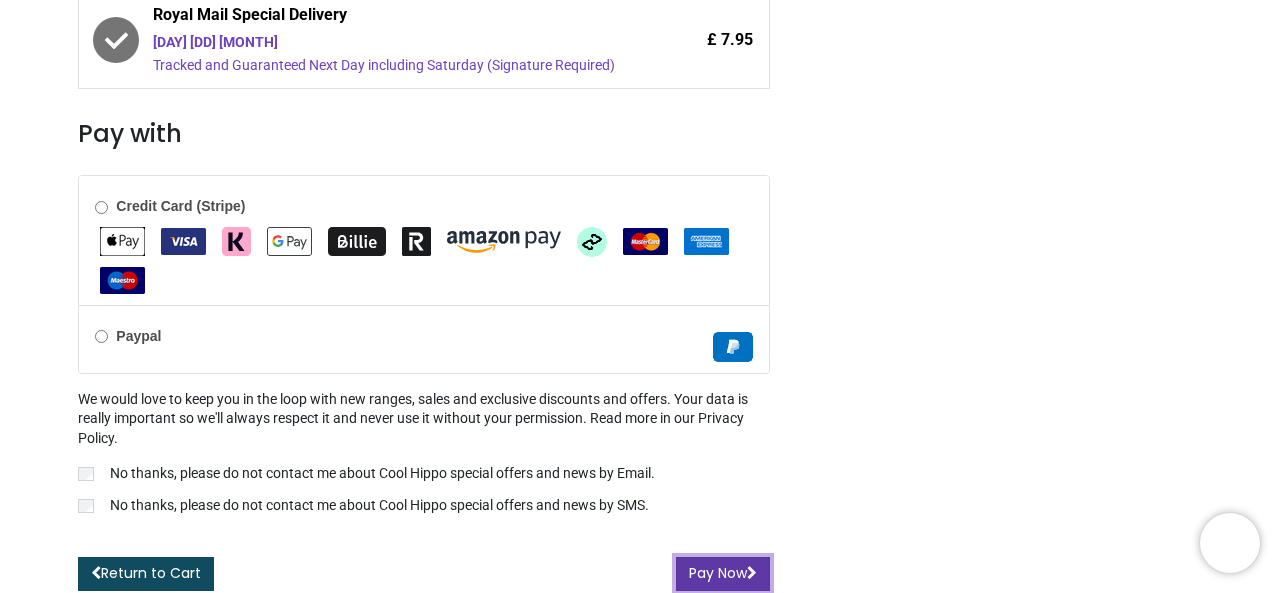 click on "Pay Now" at bounding box center [723, 574] 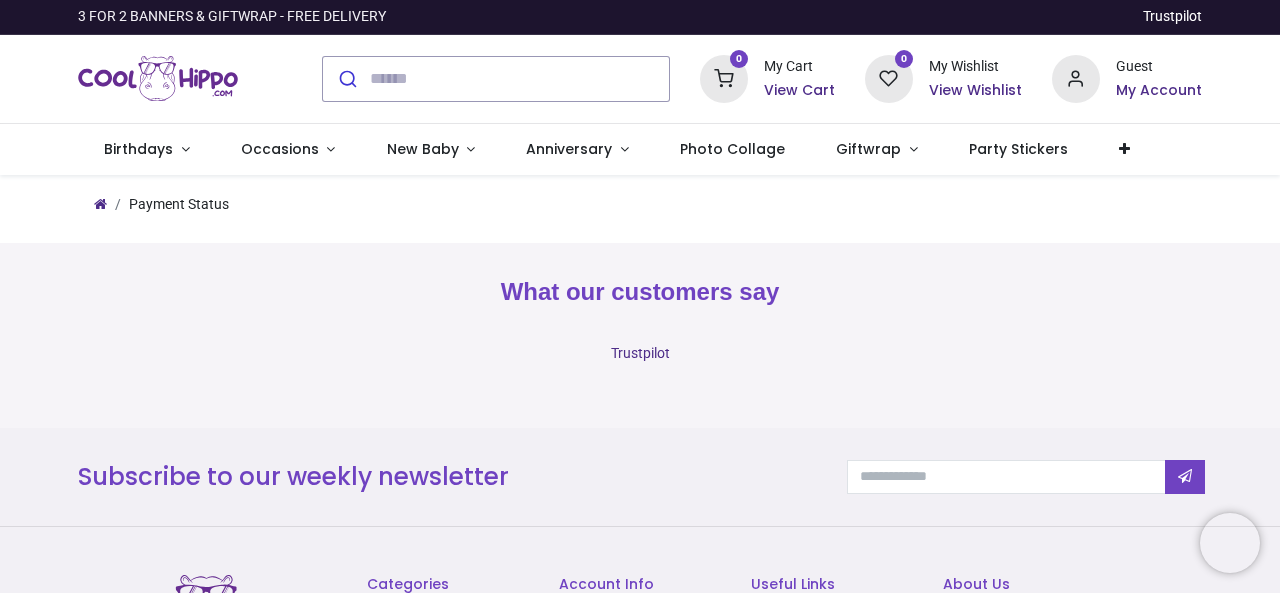 scroll, scrollTop: 0, scrollLeft: 0, axis: both 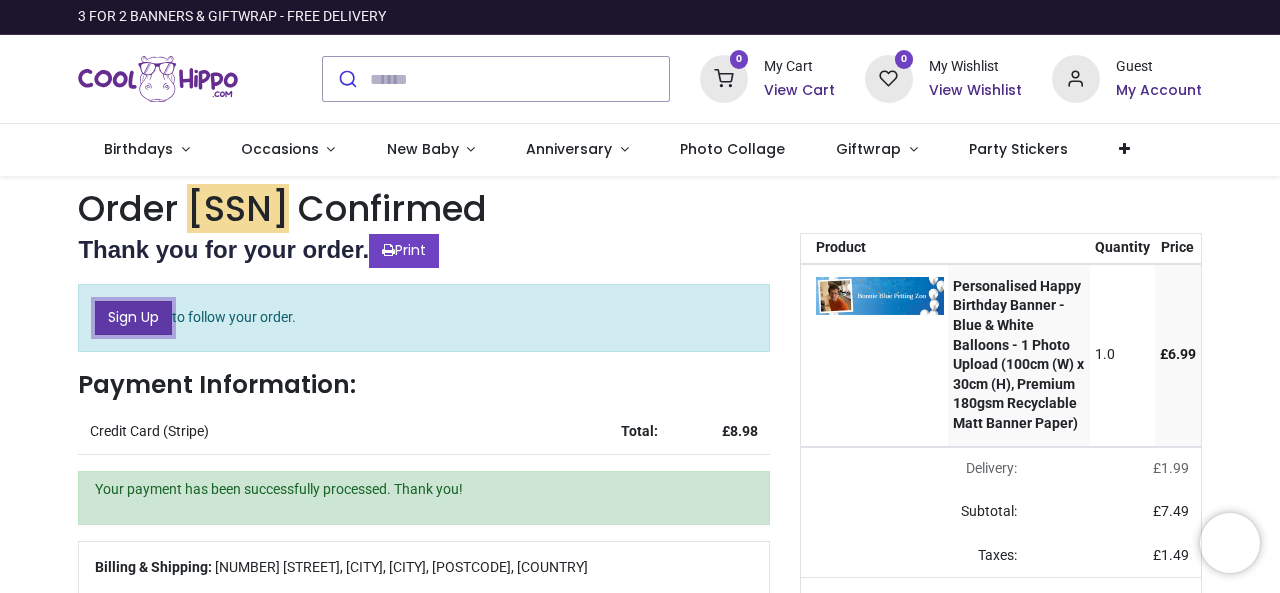 click on "Sign Up" at bounding box center [133, 318] 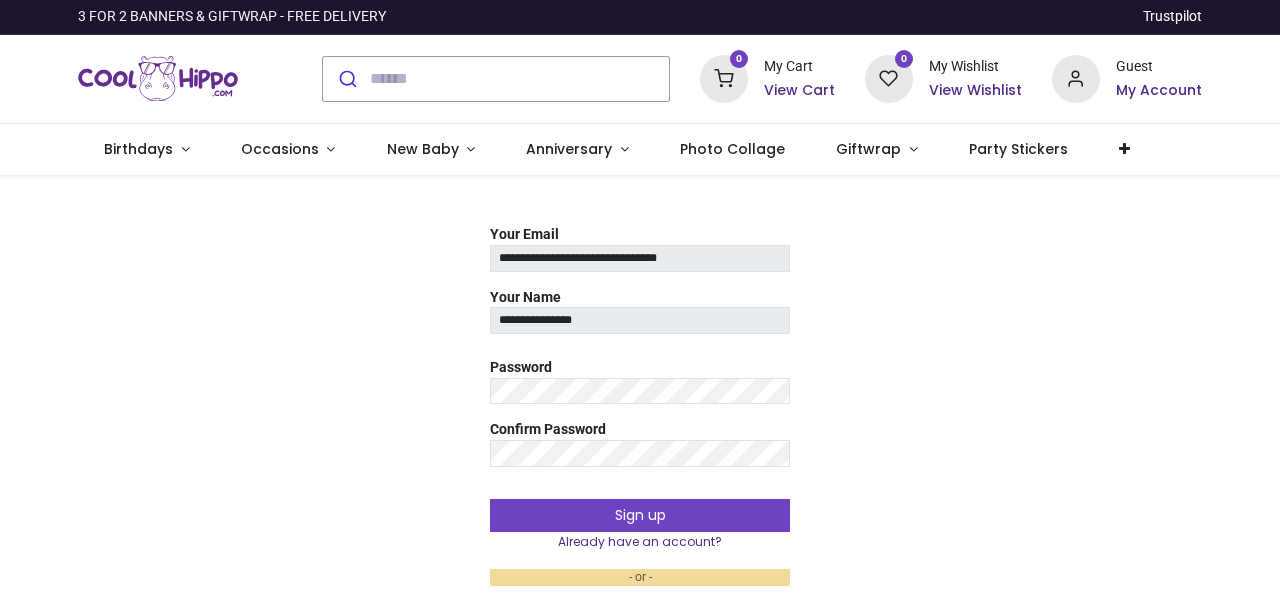 scroll, scrollTop: 0, scrollLeft: 0, axis: both 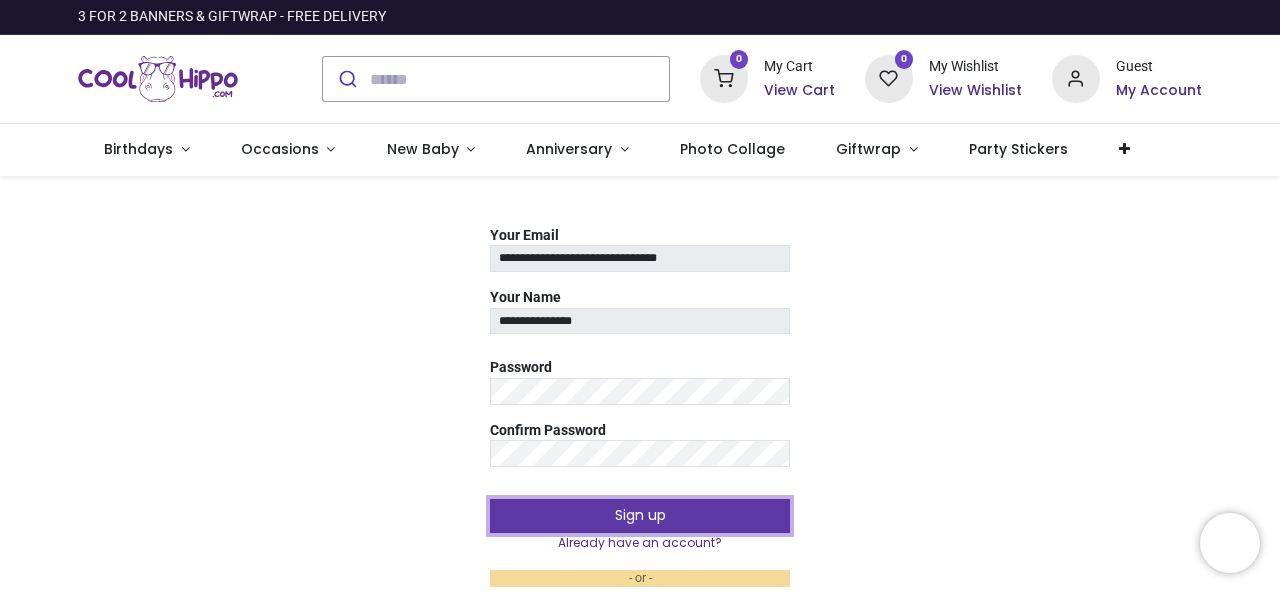 click on "Sign up" at bounding box center [640, 516] 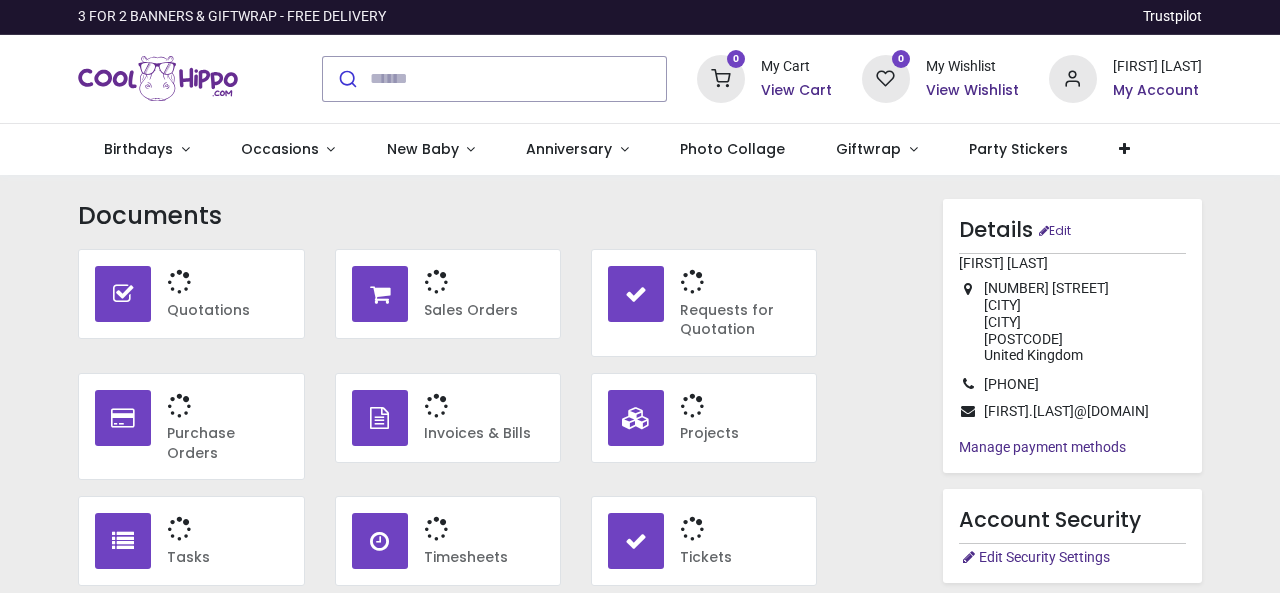 scroll, scrollTop: 0, scrollLeft: 0, axis: both 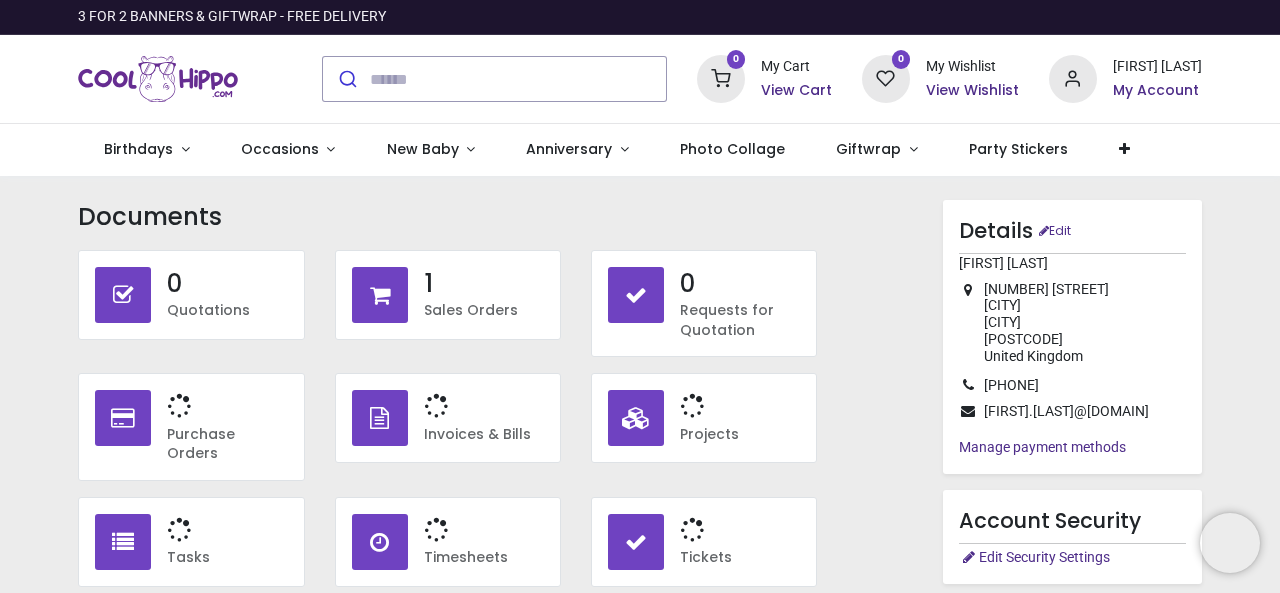 type on "**********" 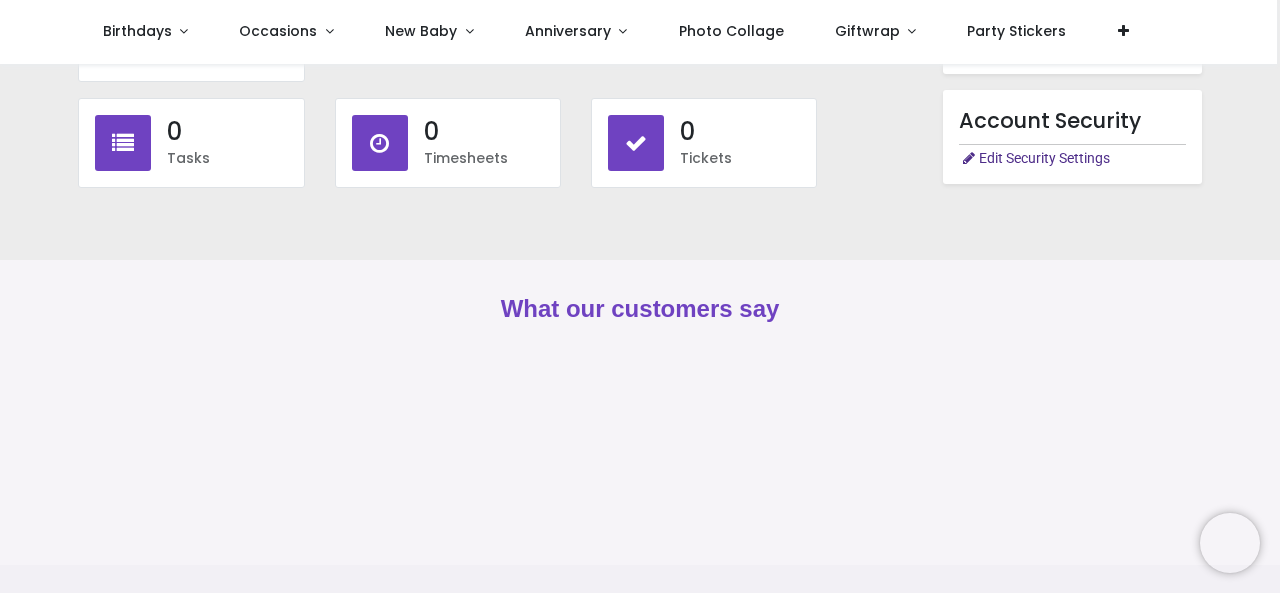 scroll, scrollTop: 289, scrollLeft: 0, axis: vertical 